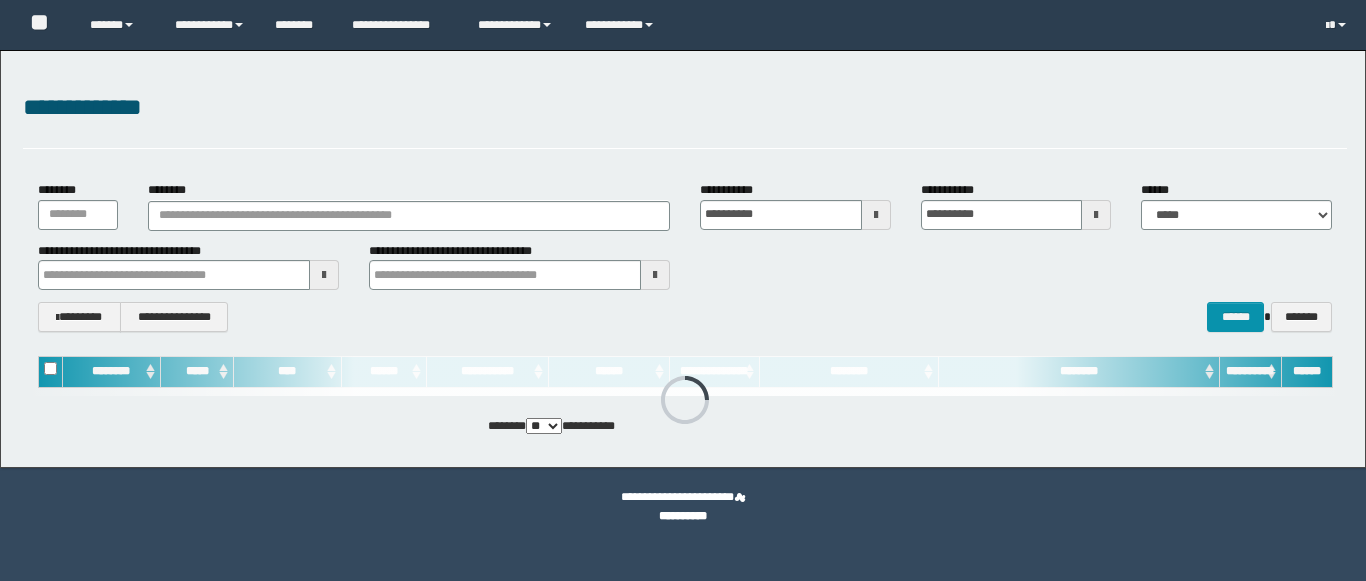 scroll, scrollTop: 0, scrollLeft: 0, axis: both 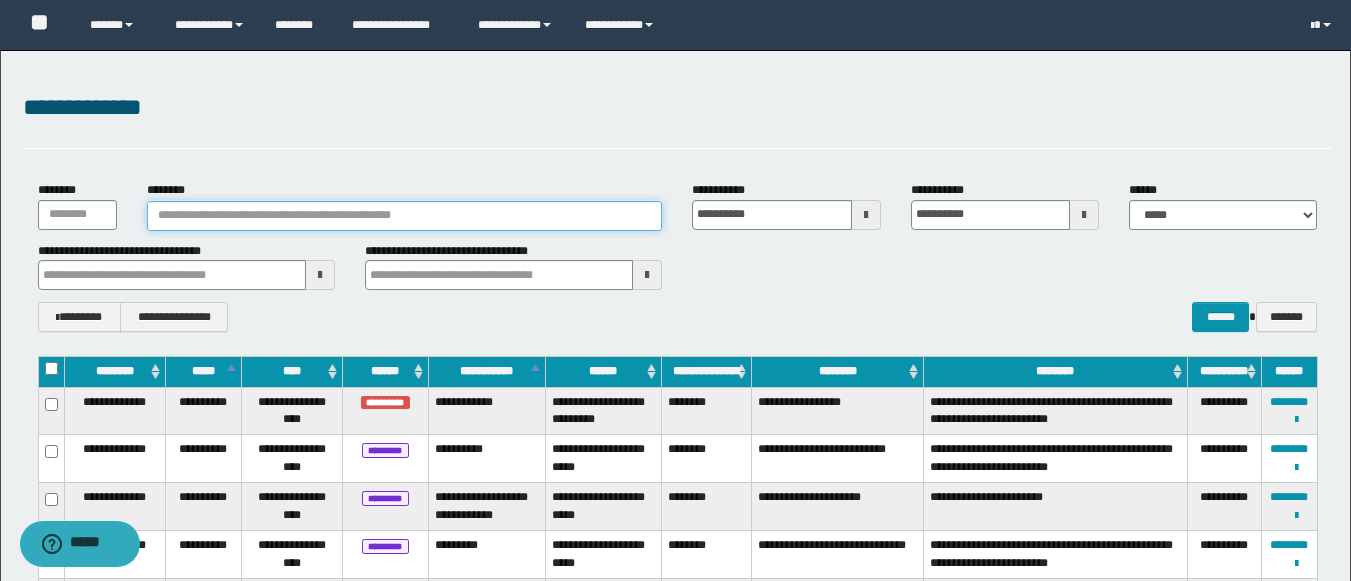 click on "********" at bounding box center (405, 216) 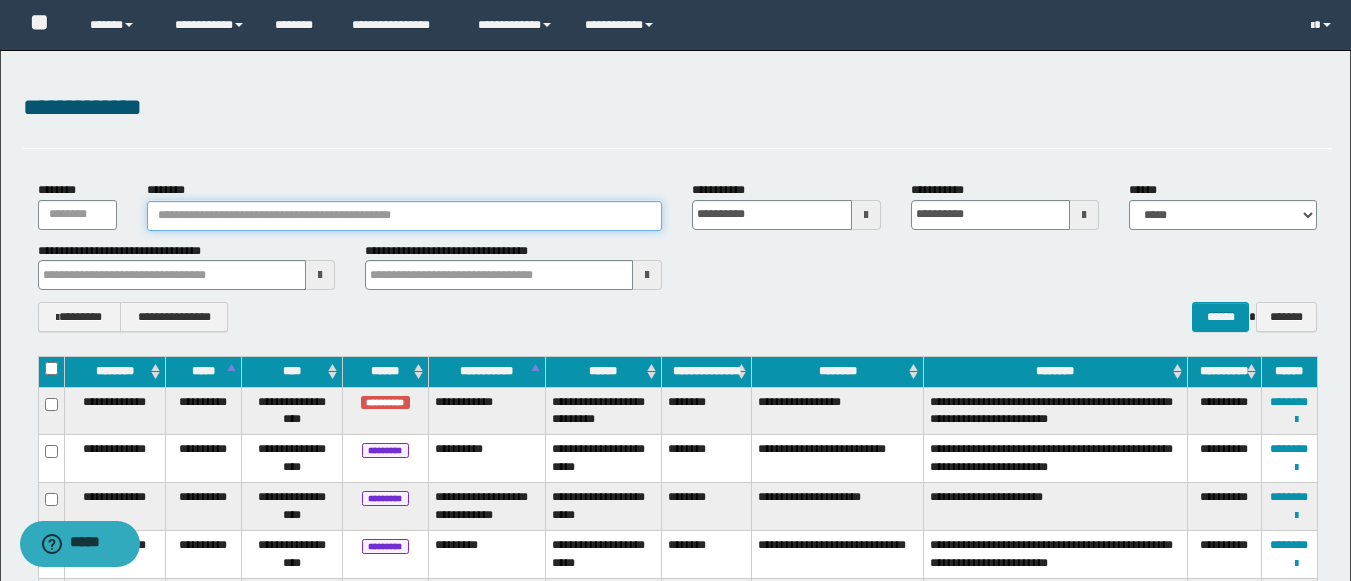 paste on "********" 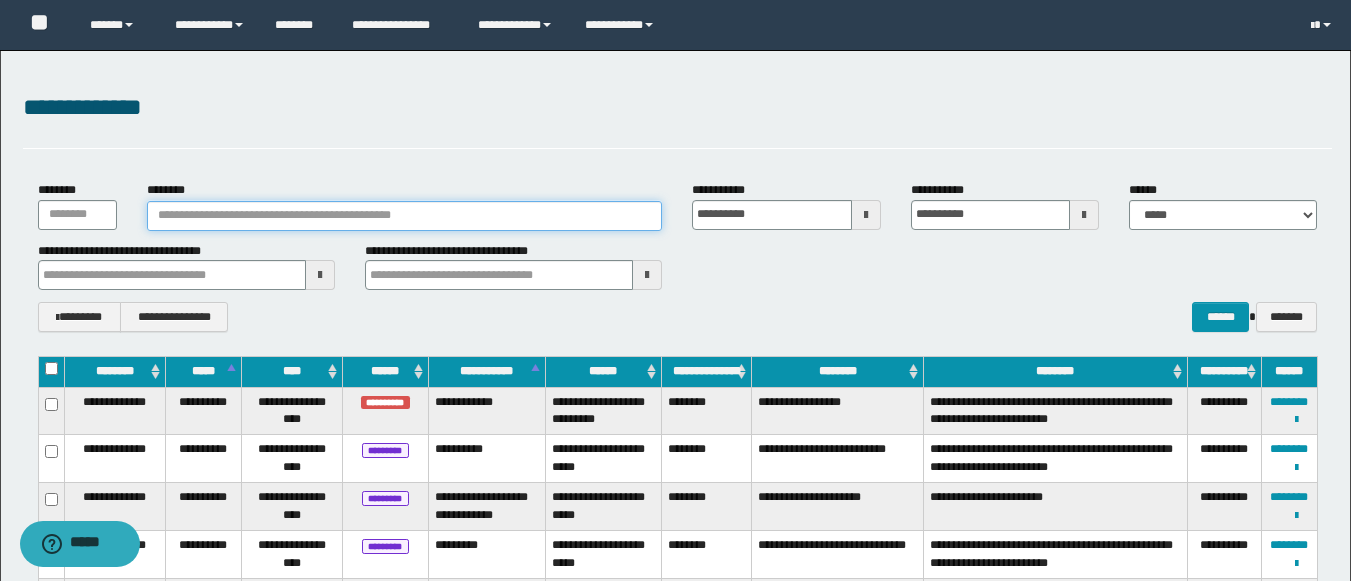 type on "********" 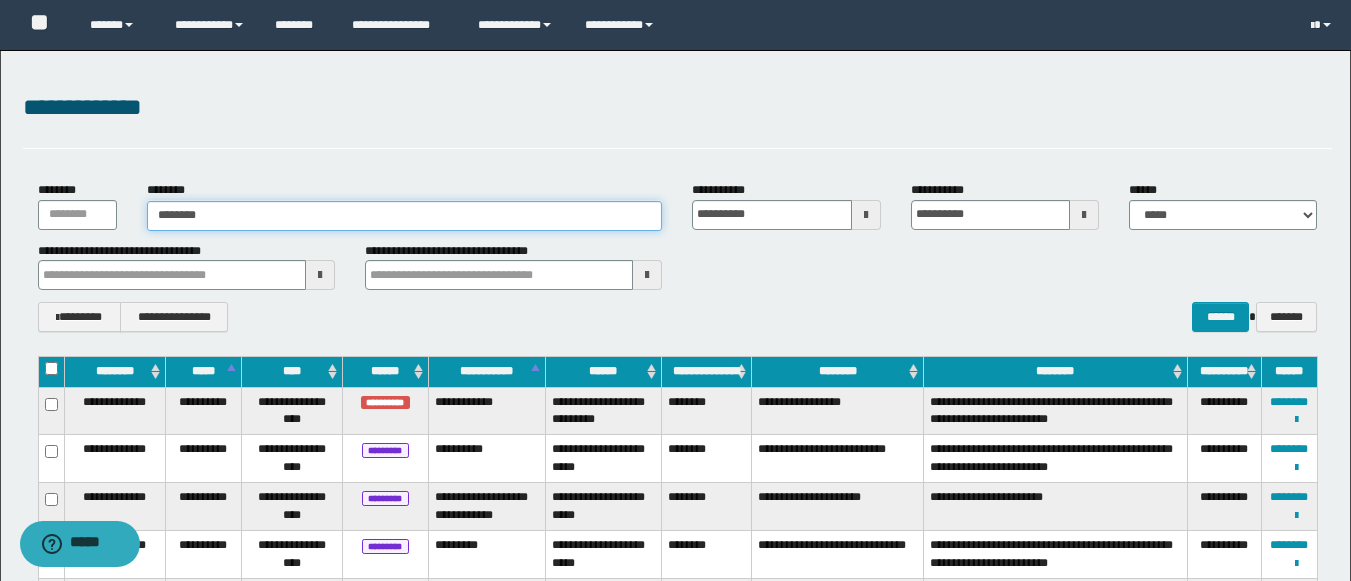 type on "********" 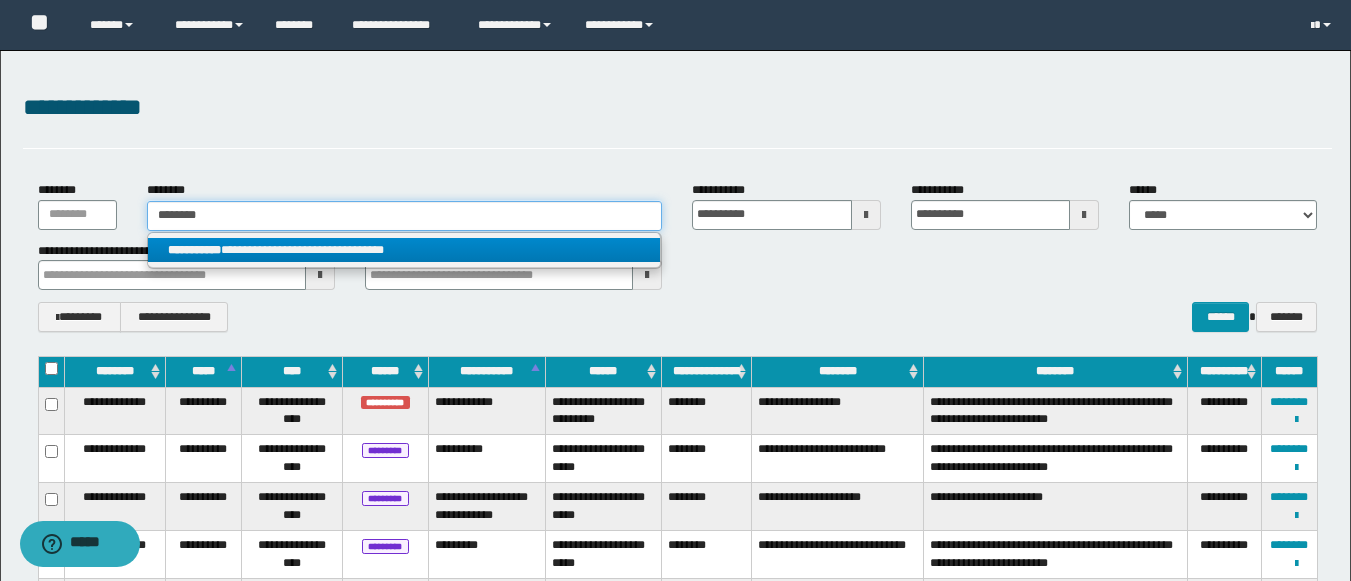 type on "********" 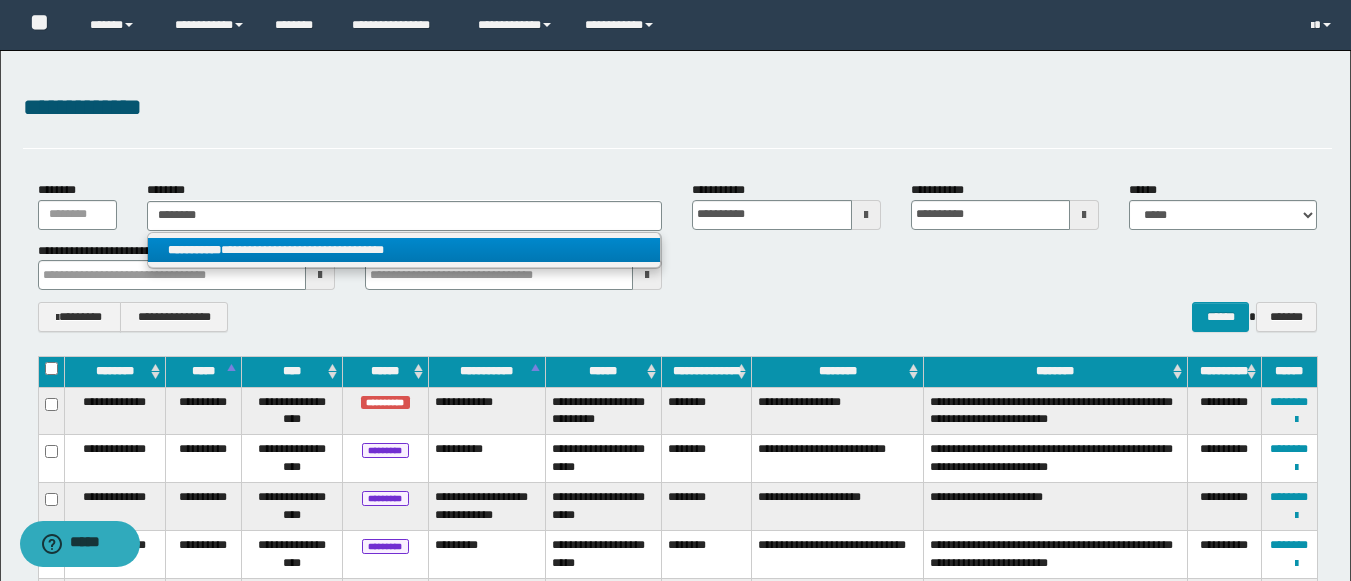 click on "**********" at bounding box center (404, 250) 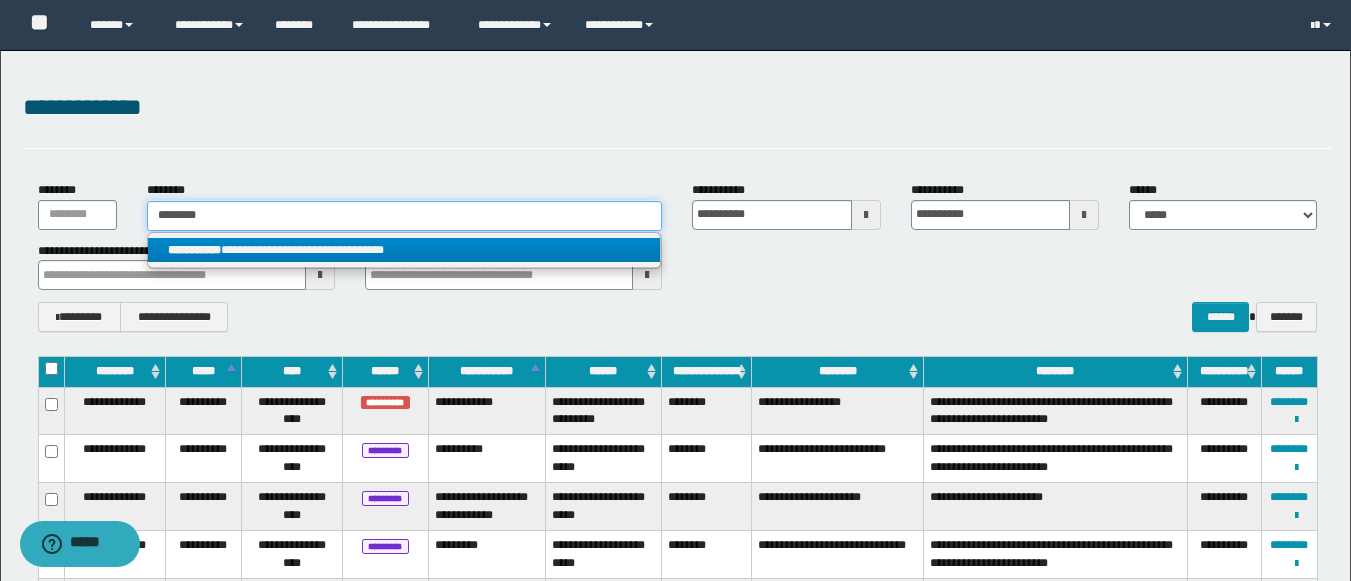 type 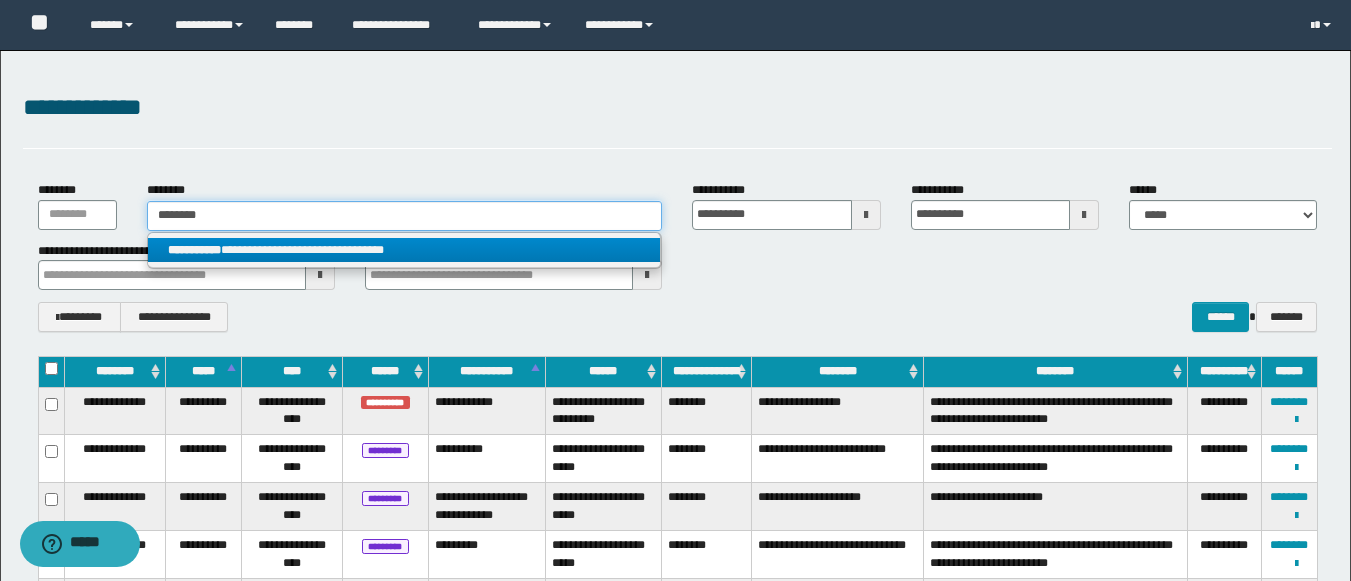 type on "**********" 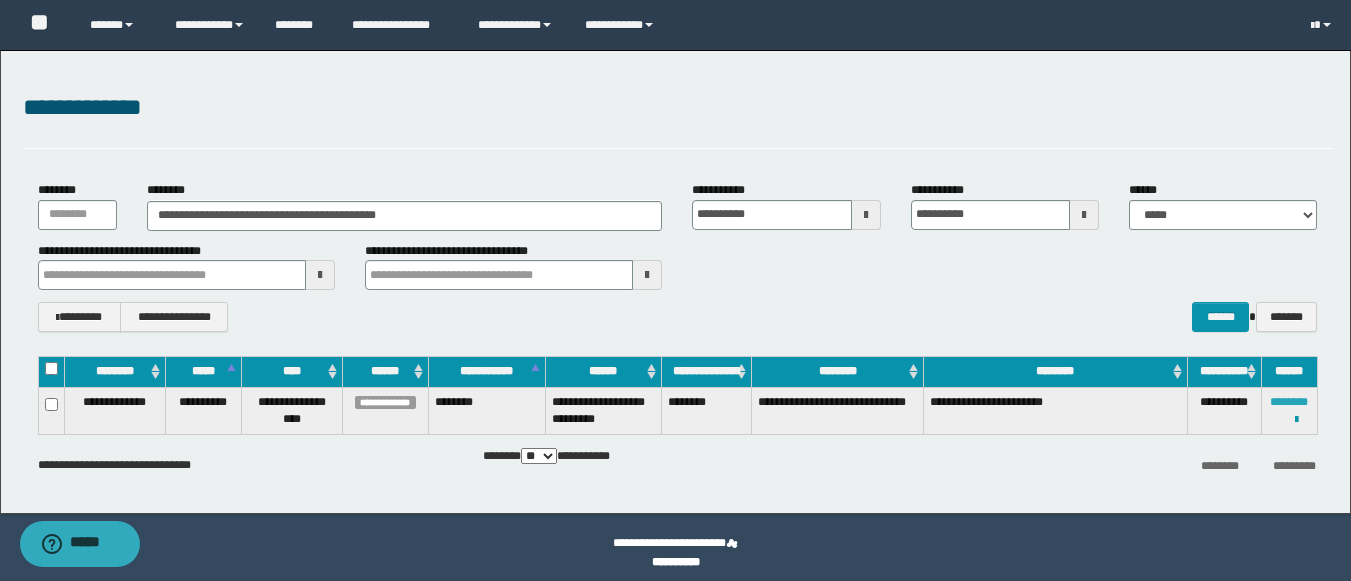 click on "********" at bounding box center (1289, 402) 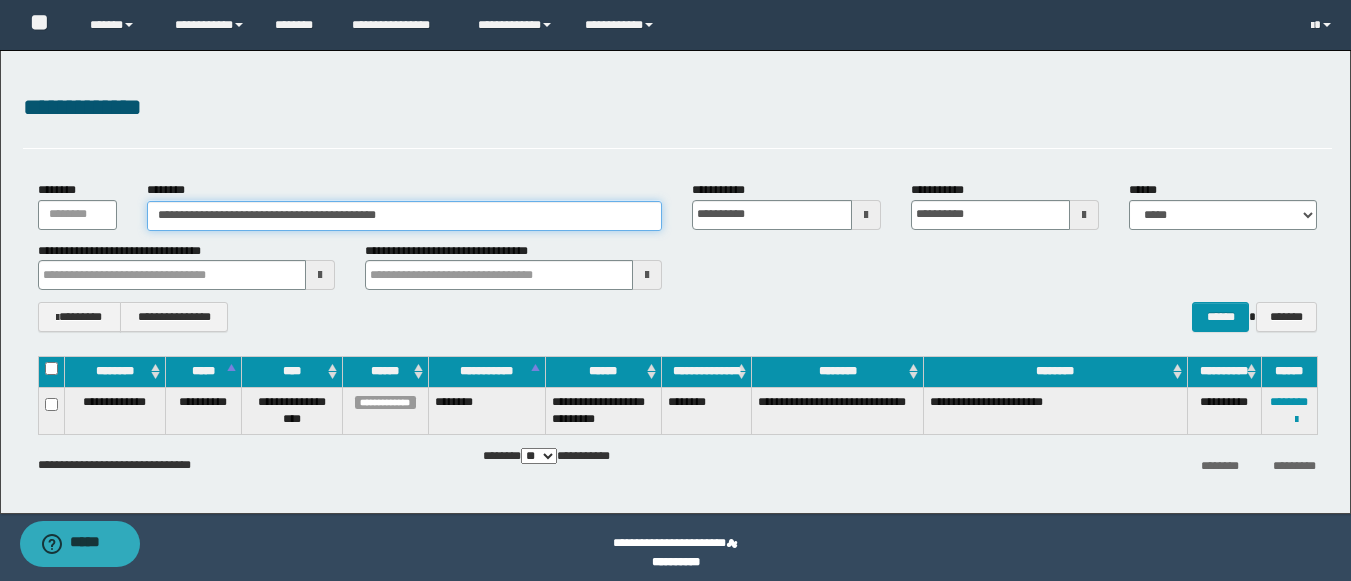drag, startPoint x: 492, startPoint y: 214, endPoint x: 241, endPoint y: 207, distance: 251.0976 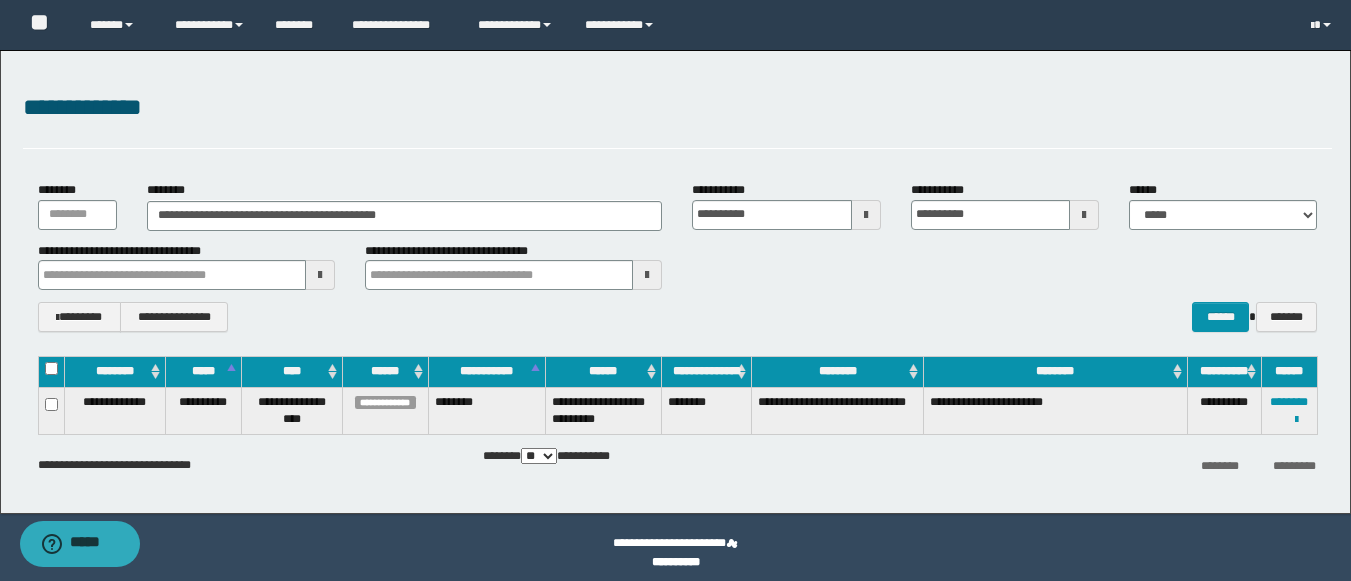 click on "********" at bounding box center [707, 410] 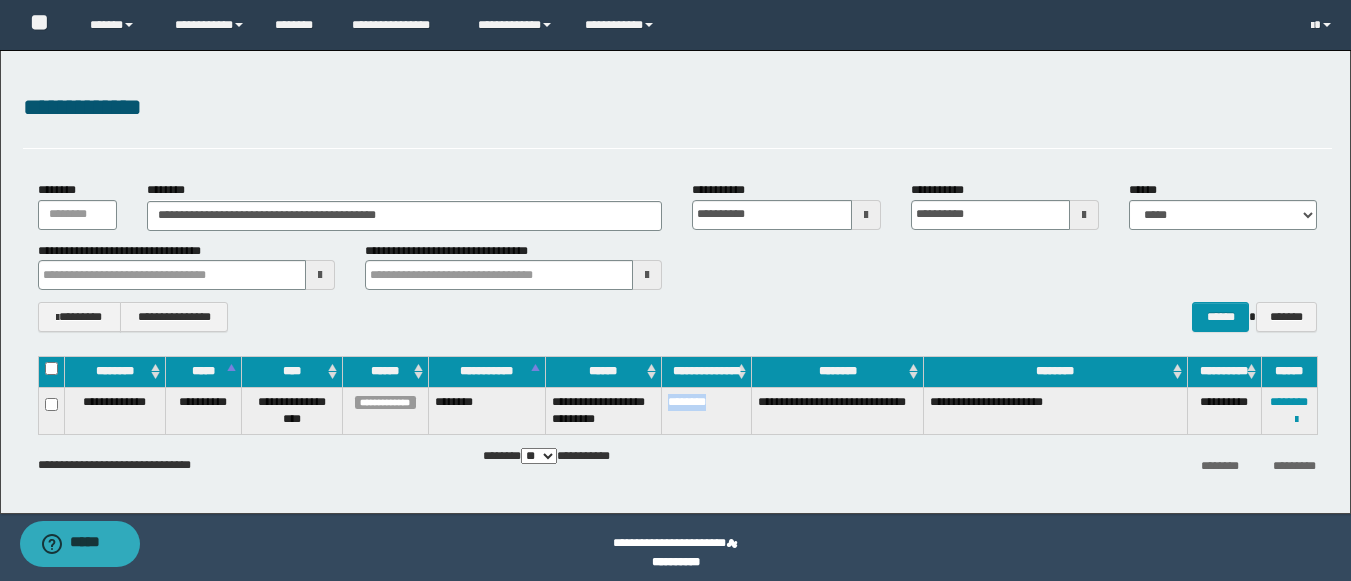click on "********" at bounding box center [707, 410] 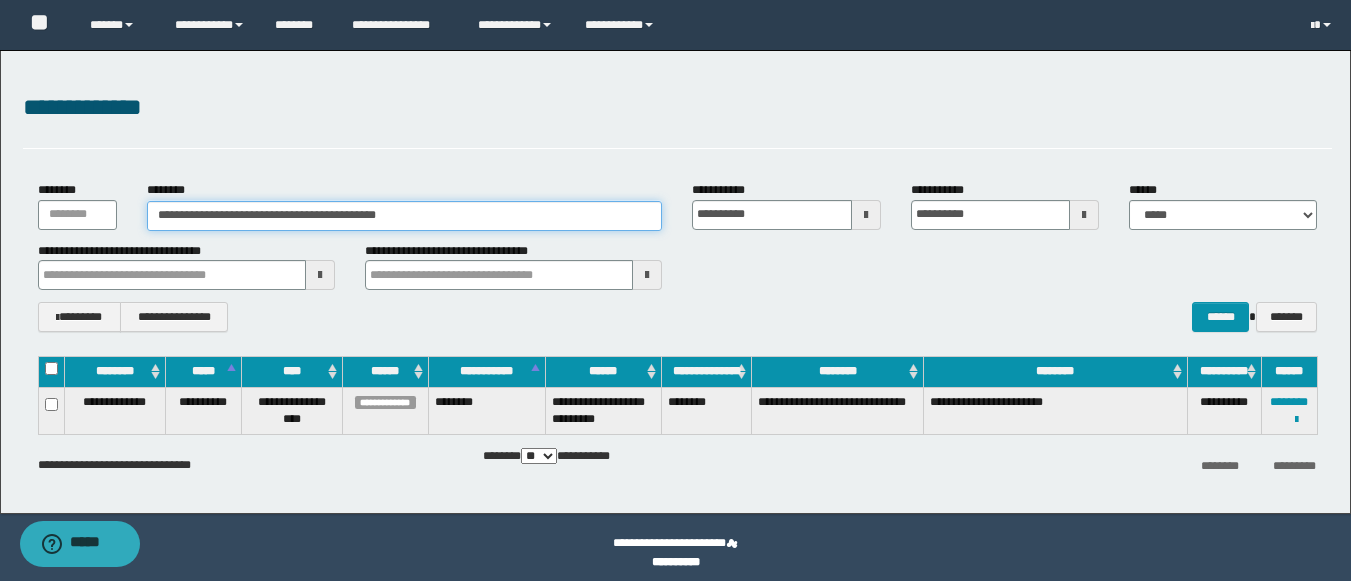 drag, startPoint x: 456, startPoint y: 210, endPoint x: 239, endPoint y: 203, distance: 217.11287 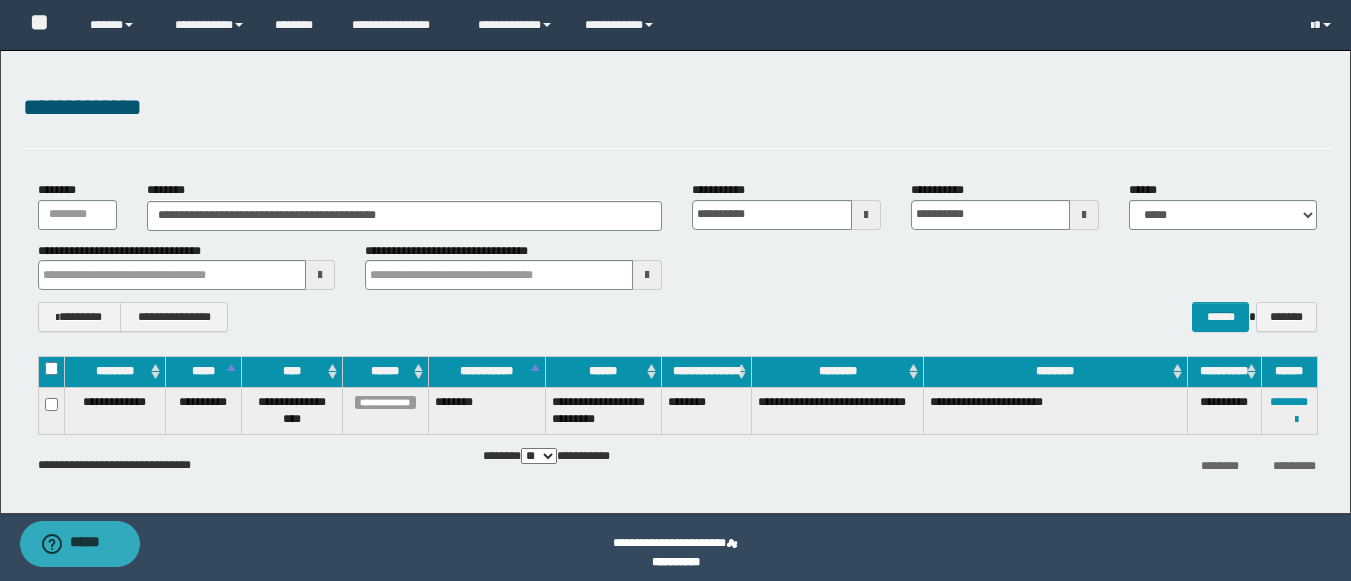 click on "********" at bounding box center (707, 410) 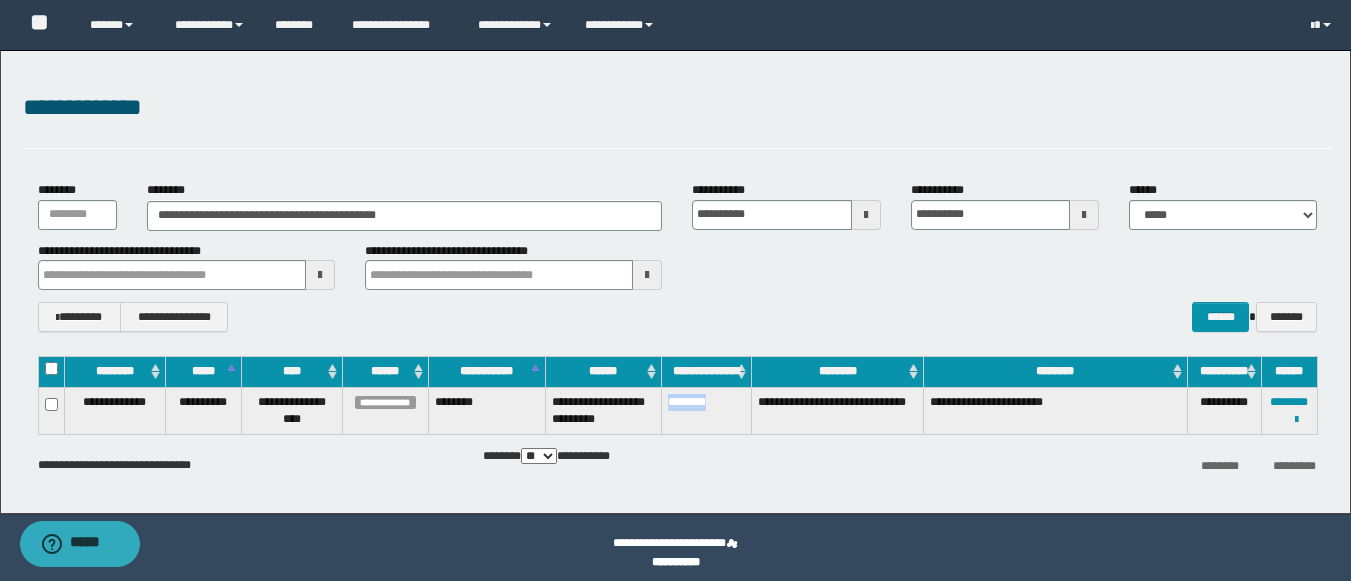 click on "********" at bounding box center [707, 410] 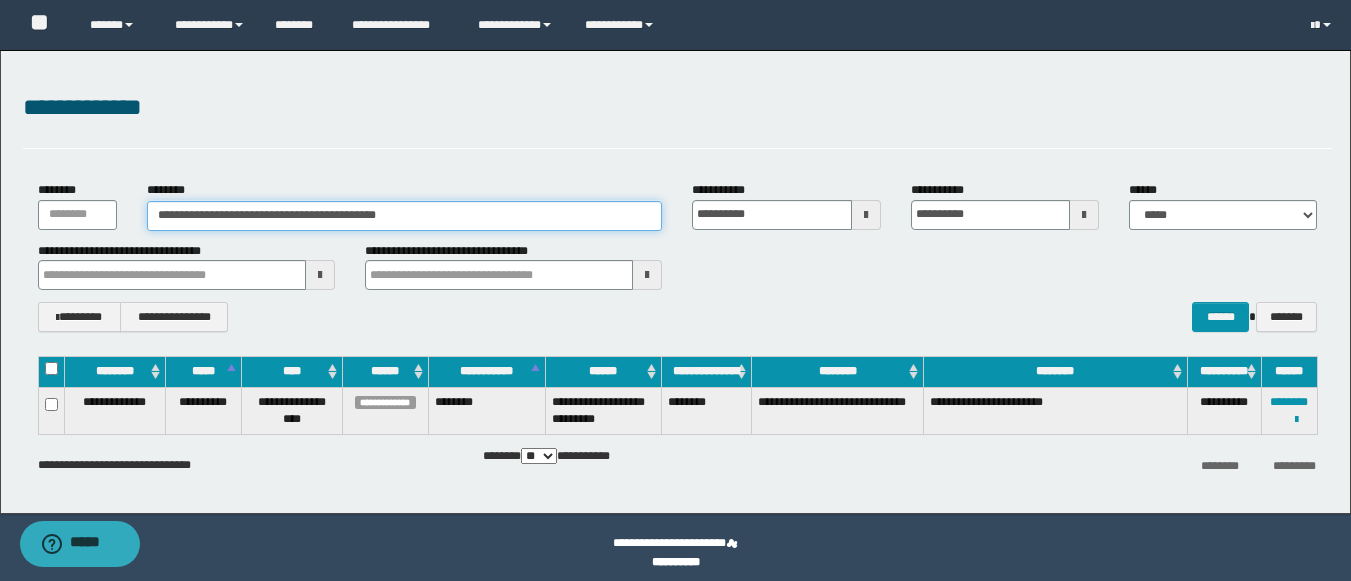 drag, startPoint x: 488, startPoint y: 206, endPoint x: 179, endPoint y: 204, distance: 309.00647 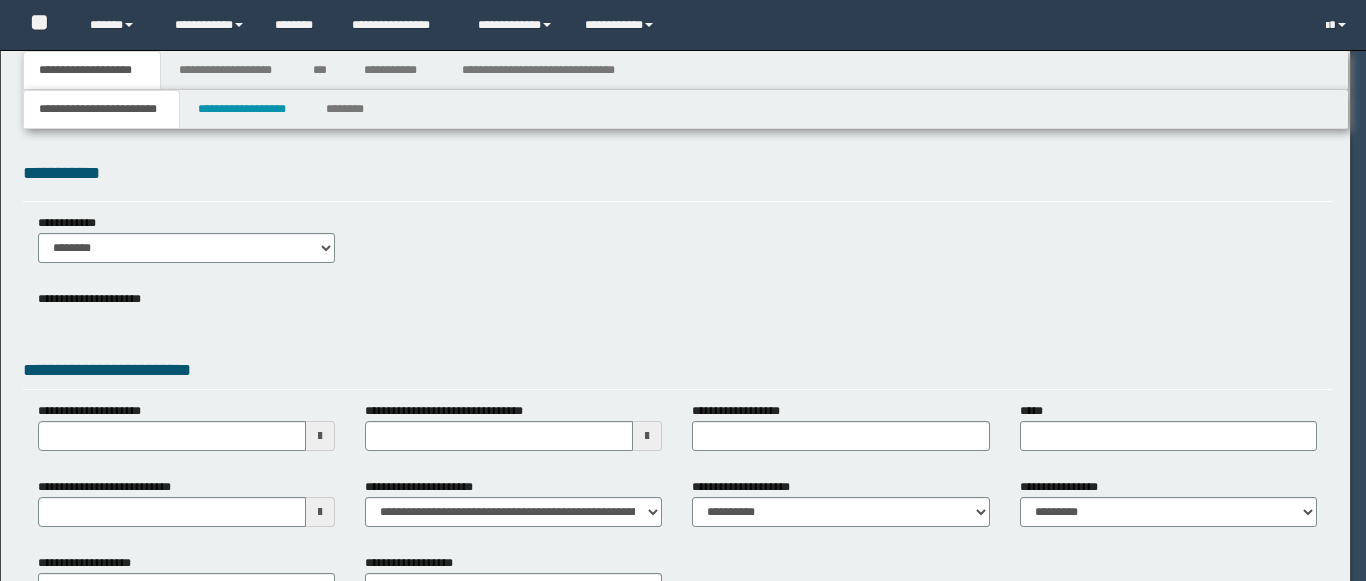 scroll, scrollTop: 0, scrollLeft: 0, axis: both 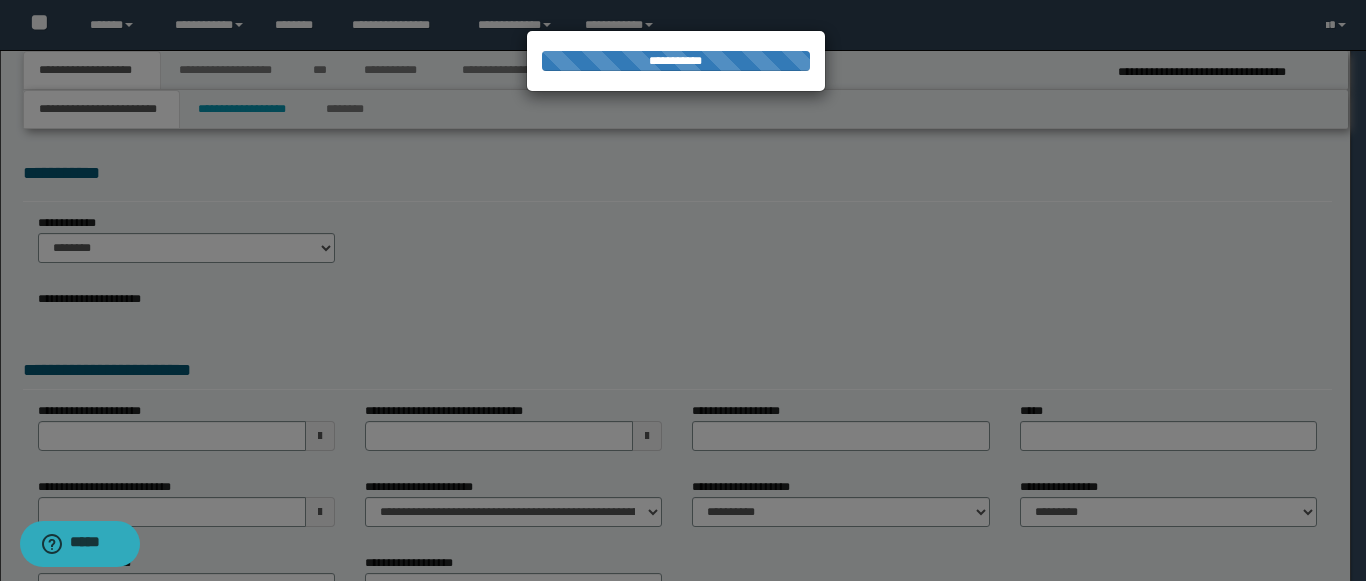 select on "*" 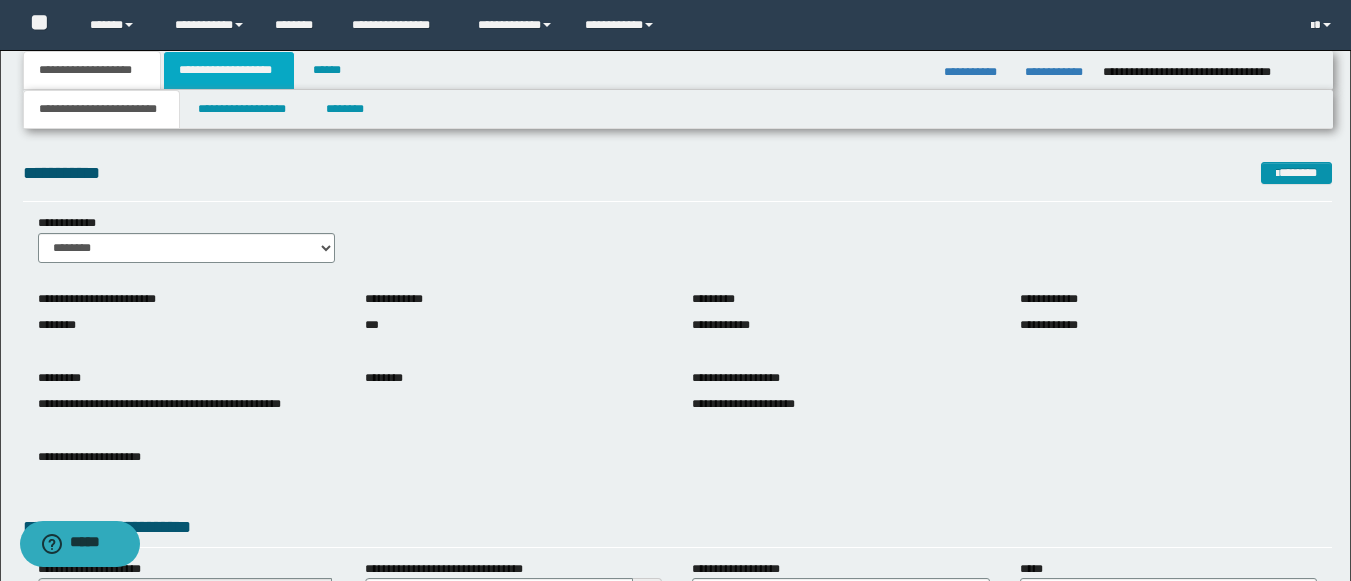 click on "**********" at bounding box center [229, 70] 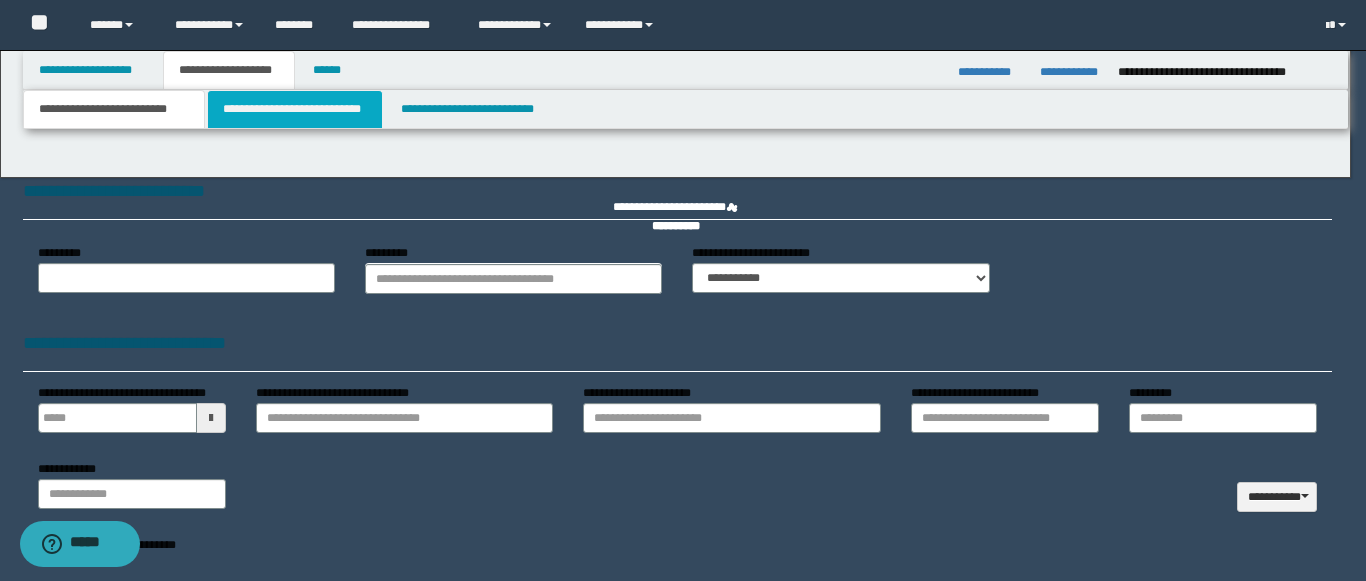 type 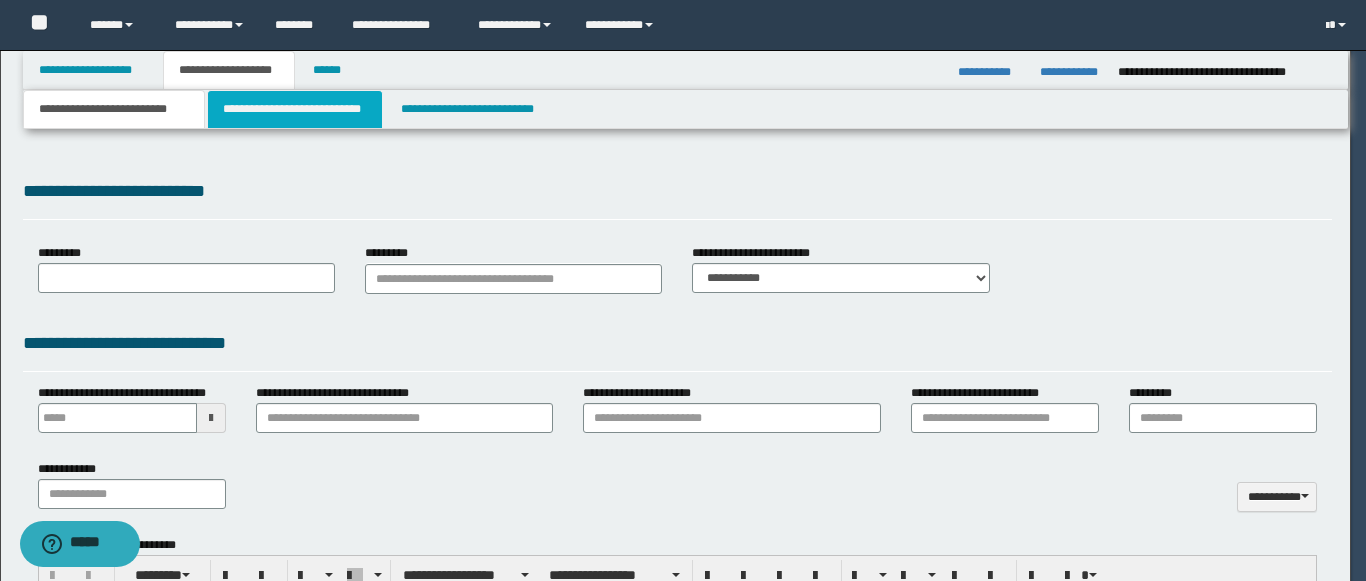 type on "**********" 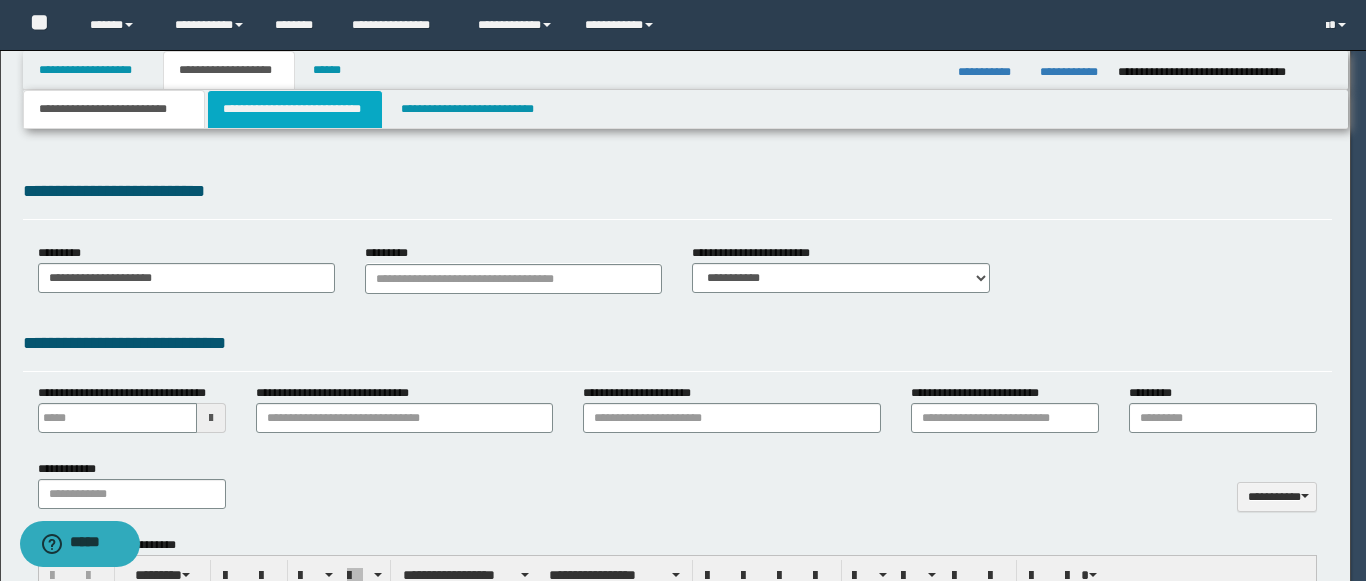scroll, scrollTop: 0, scrollLeft: 0, axis: both 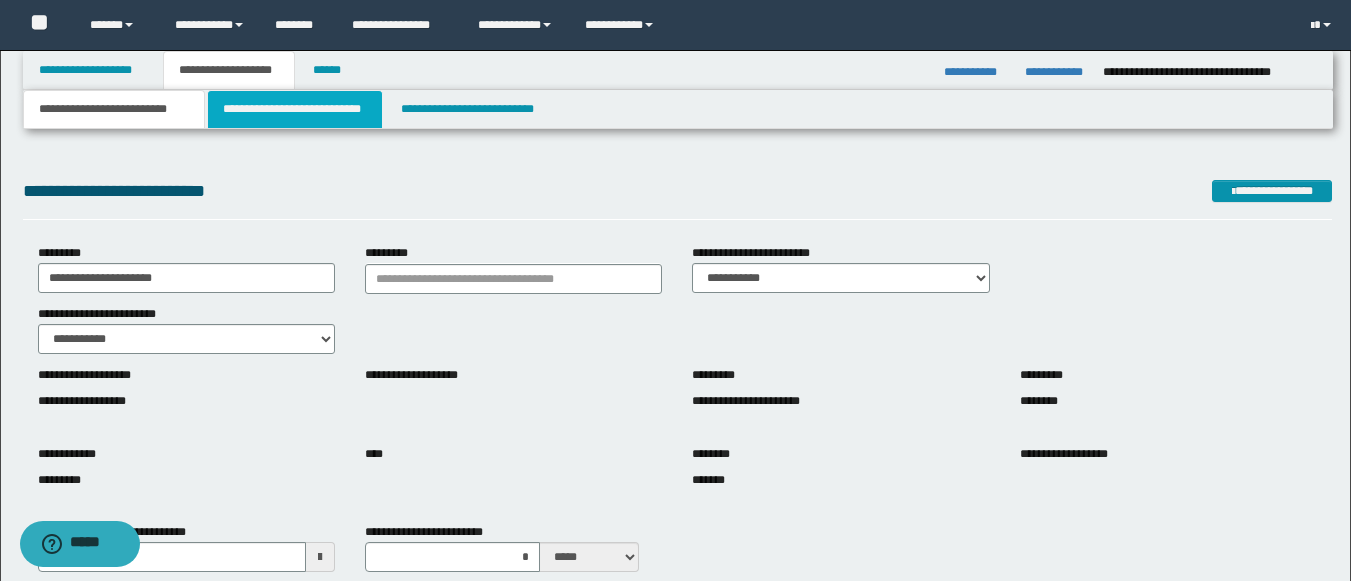 click on "**********" at bounding box center (295, 109) 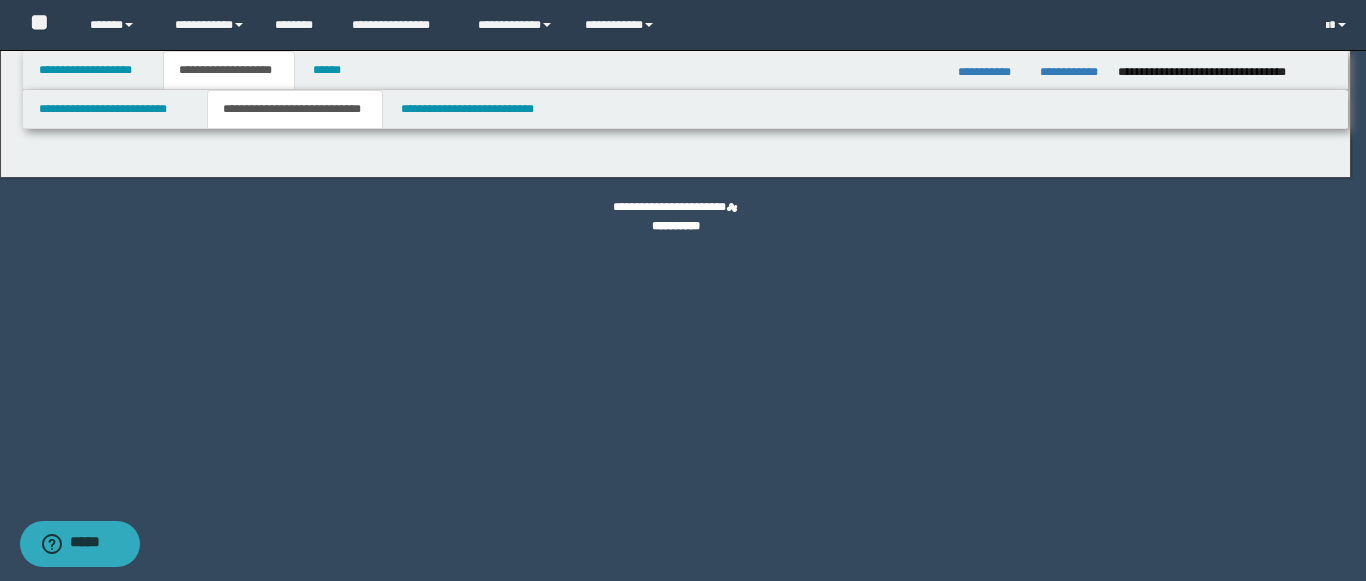 select on "*" 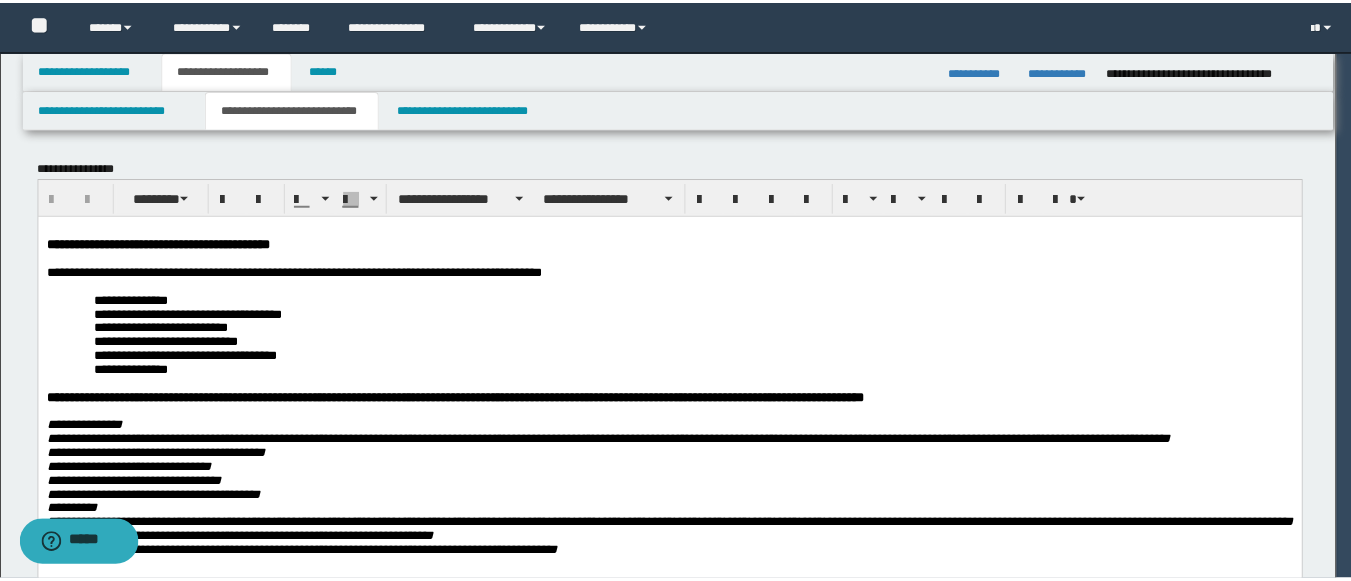 scroll, scrollTop: 0, scrollLeft: 0, axis: both 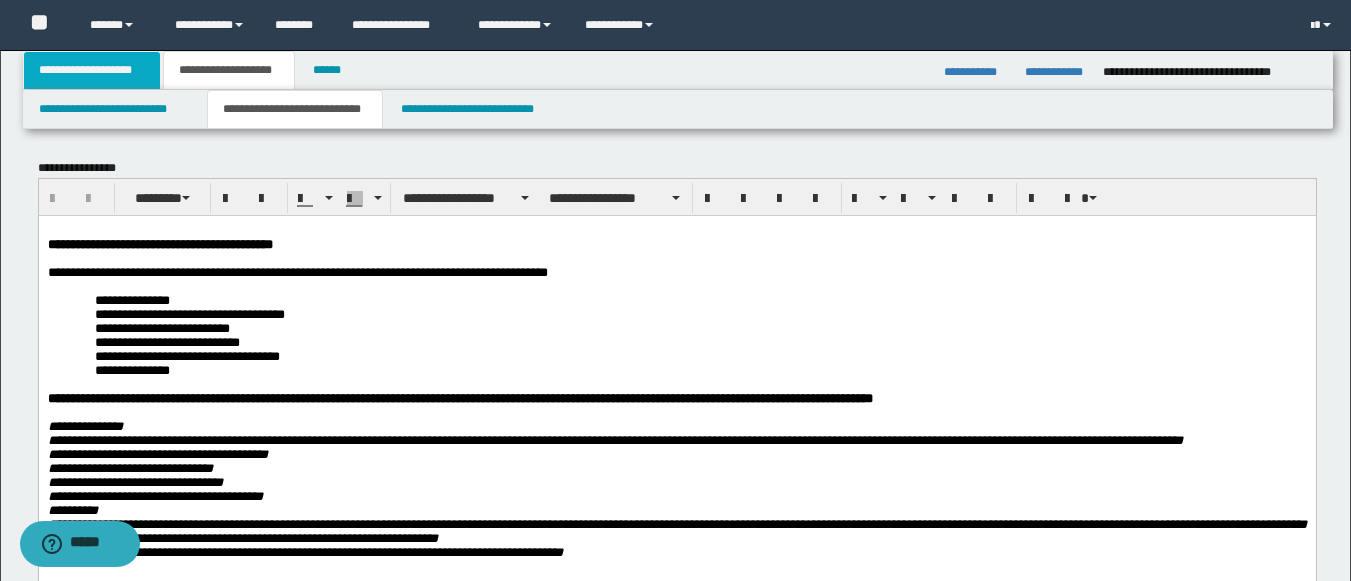 click on "**********" at bounding box center (92, 70) 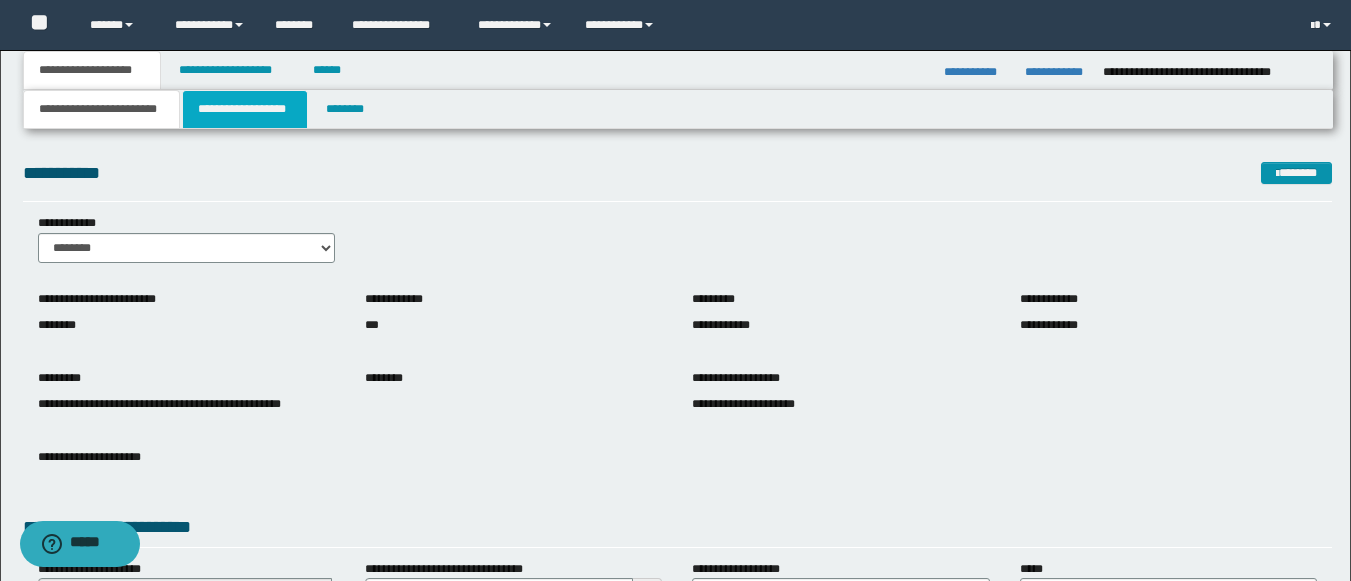 click on "**********" at bounding box center [245, 109] 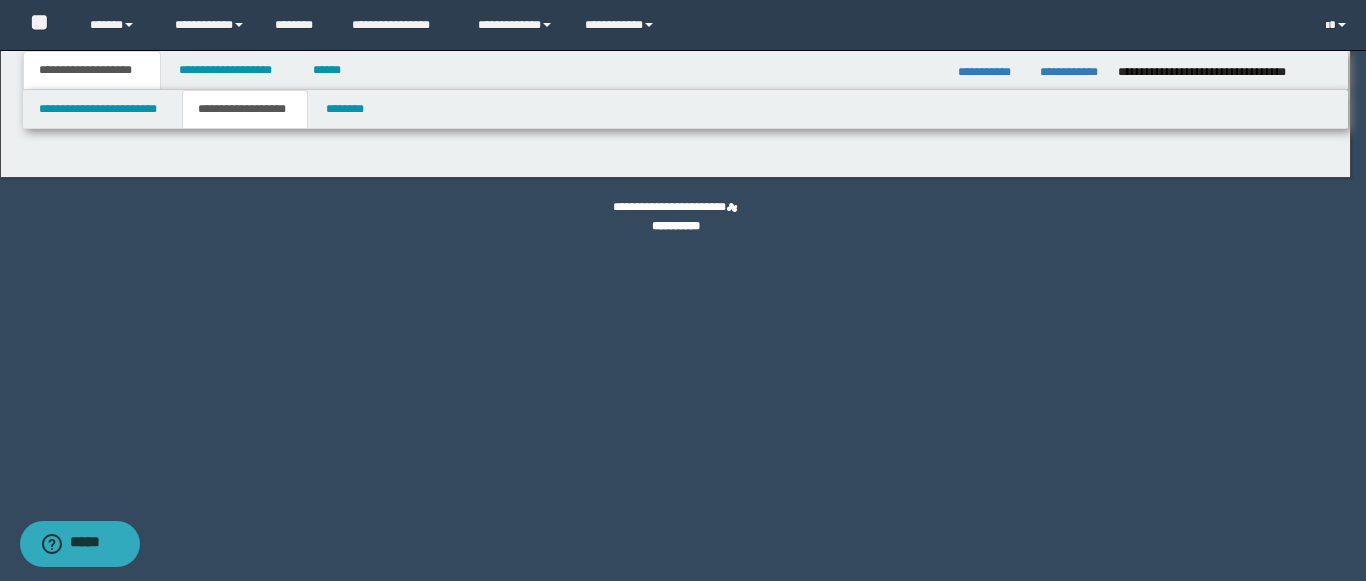 type on "********" 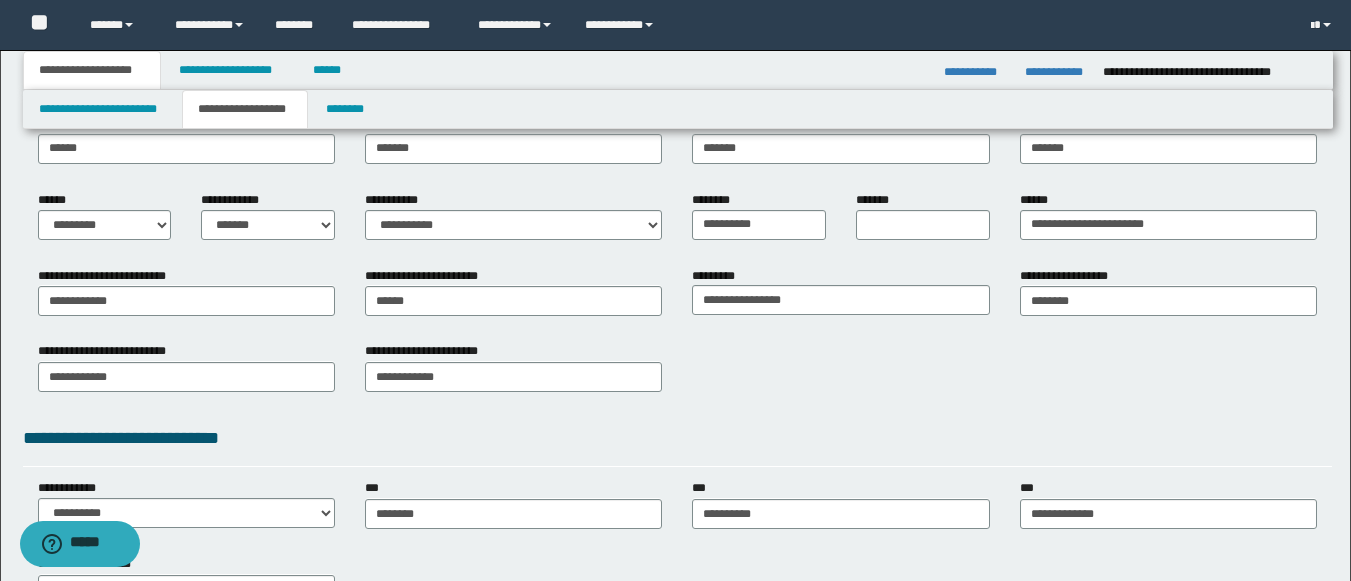 scroll, scrollTop: 244, scrollLeft: 0, axis: vertical 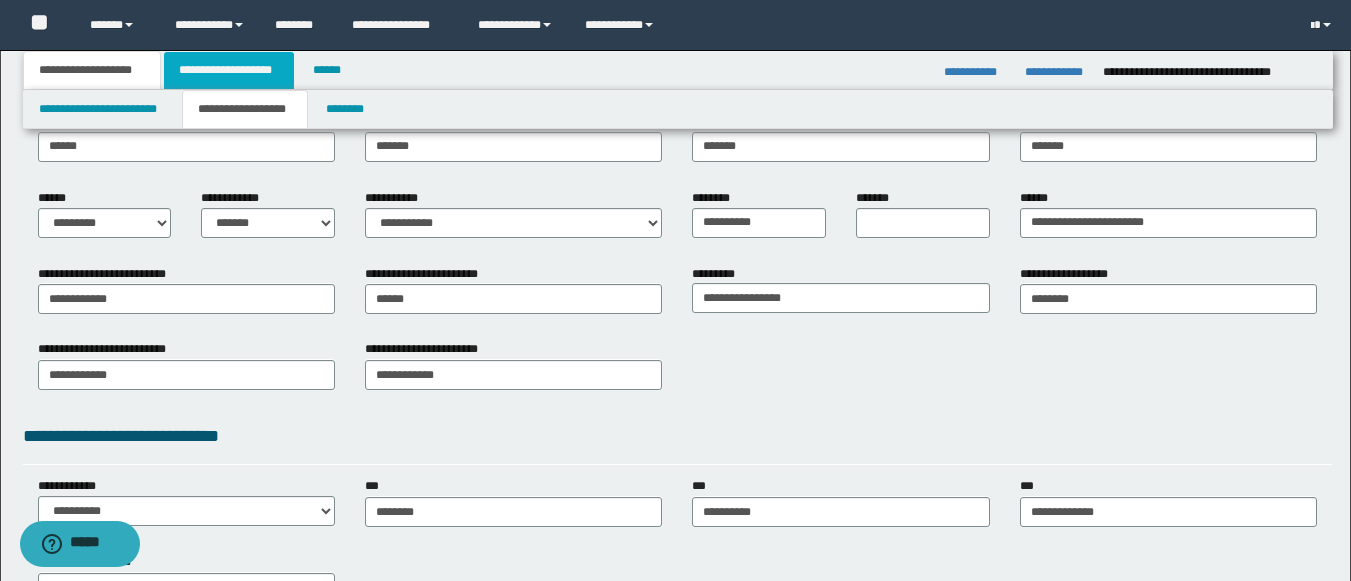 click on "**********" at bounding box center (229, 70) 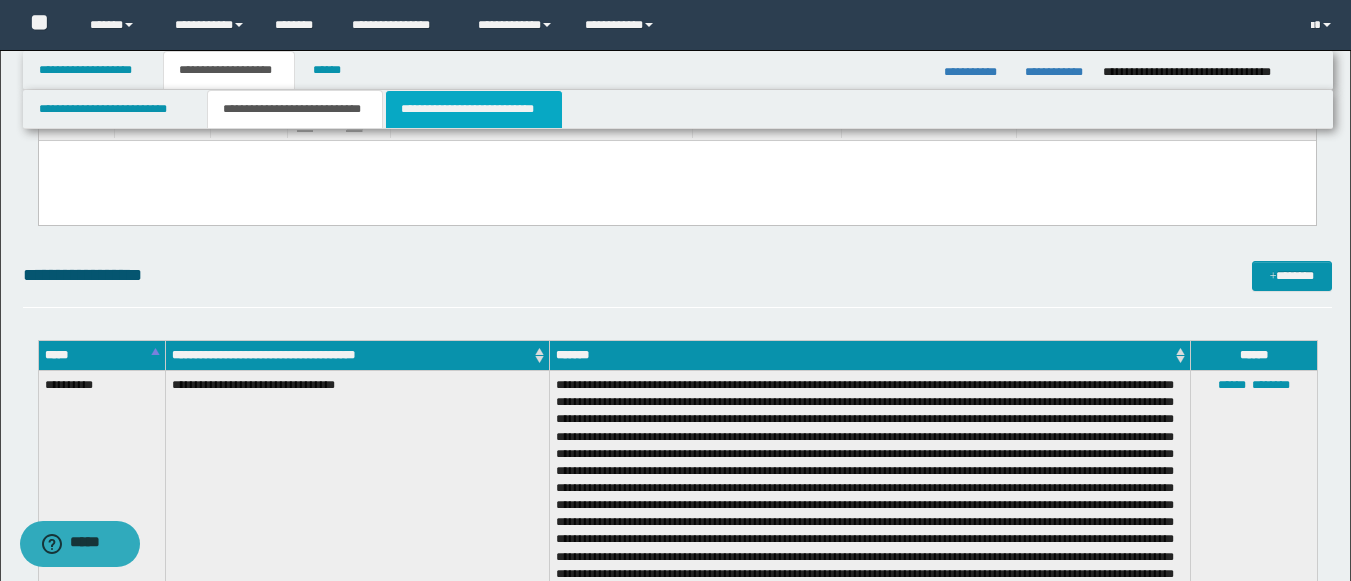 click on "**********" at bounding box center [474, 109] 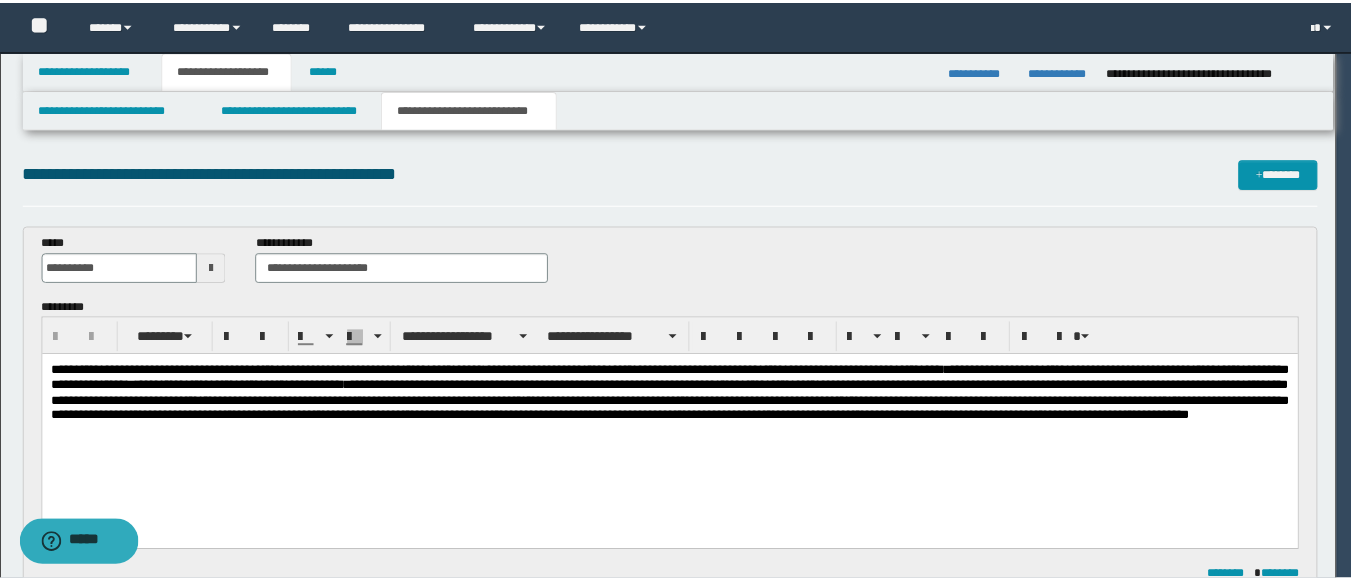 scroll, scrollTop: 0, scrollLeft: 0, axis: both 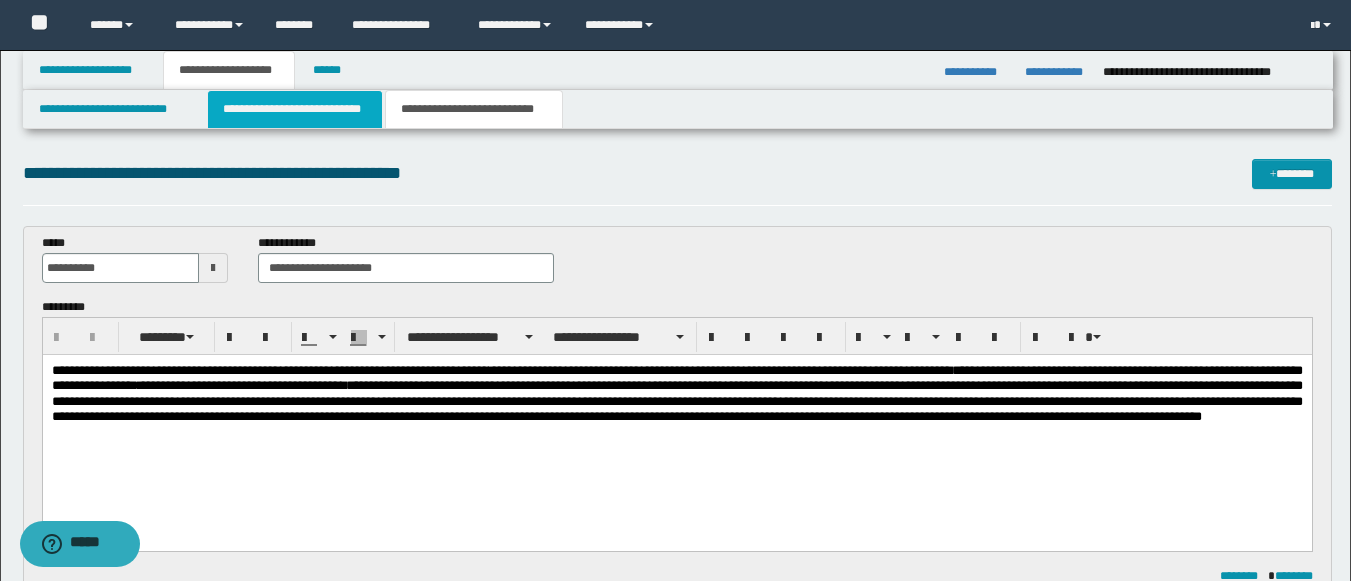 click on "**********" at bounding box center (295, 109) 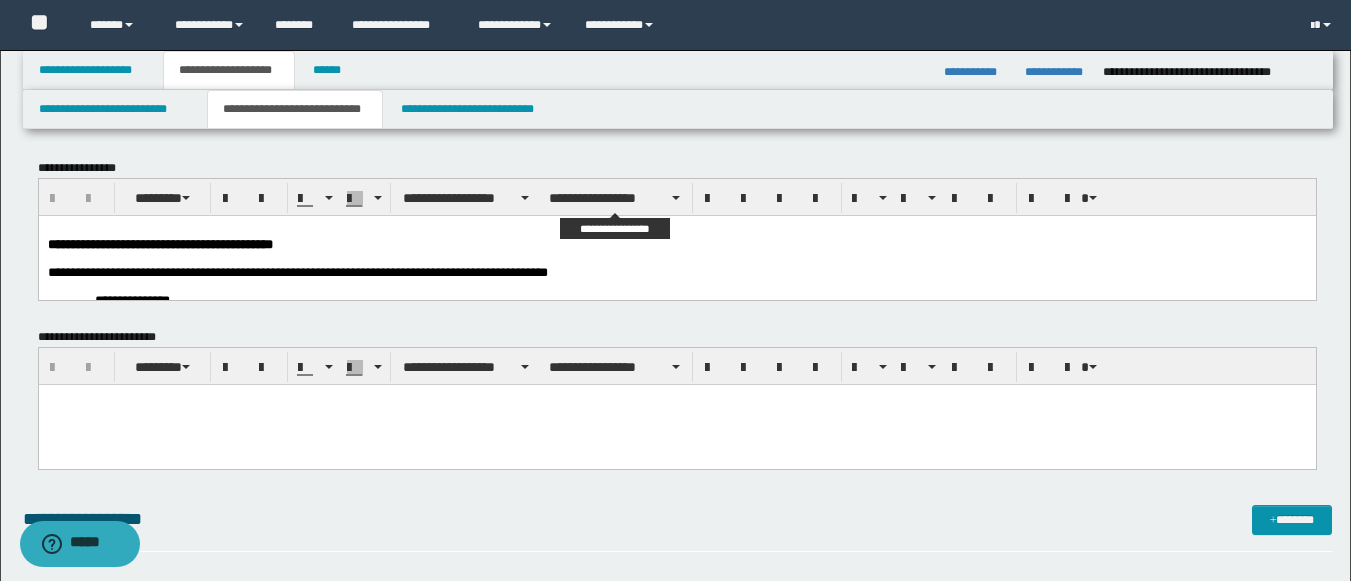 click on "**********" at bounding box center [676, 244] 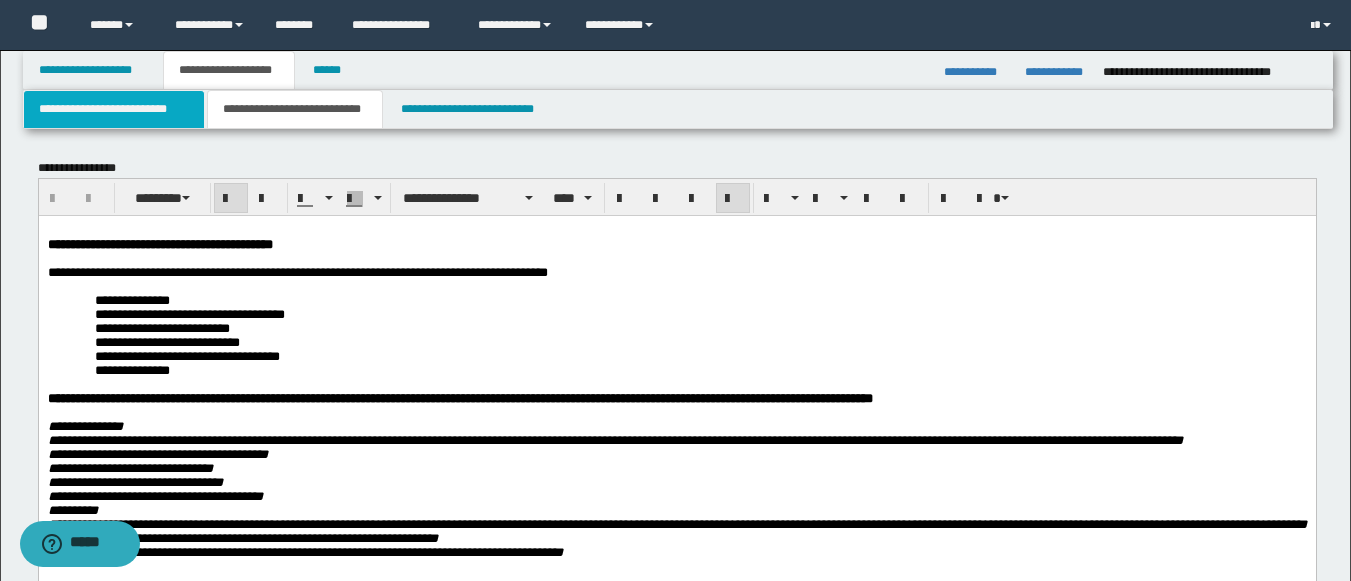 click on "**********" at bounding box center (114, 109) 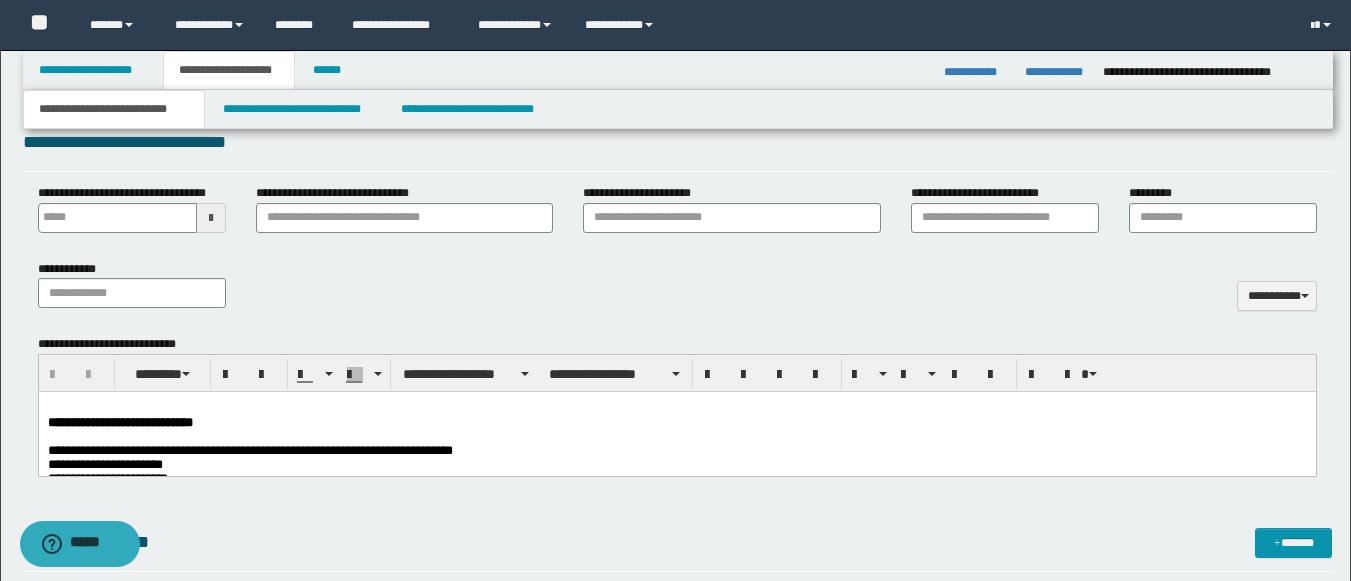 scroll, scrollTop: 836, scrollLeft: 0, axis: vertical 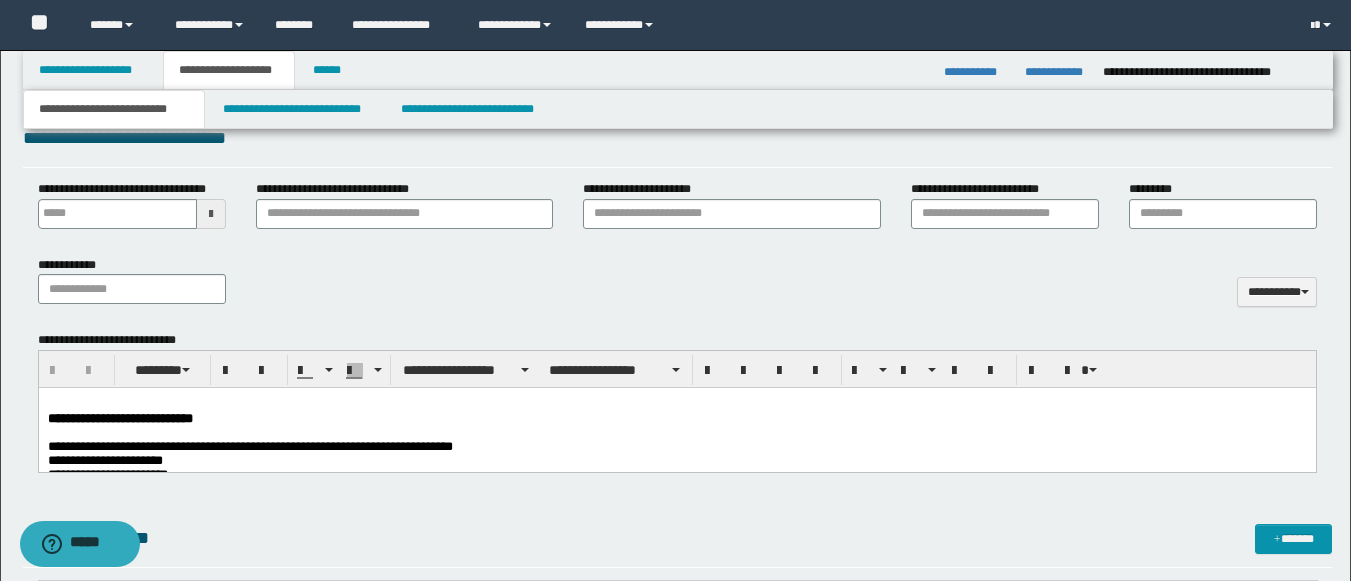 click at bounding box center (676, 404) 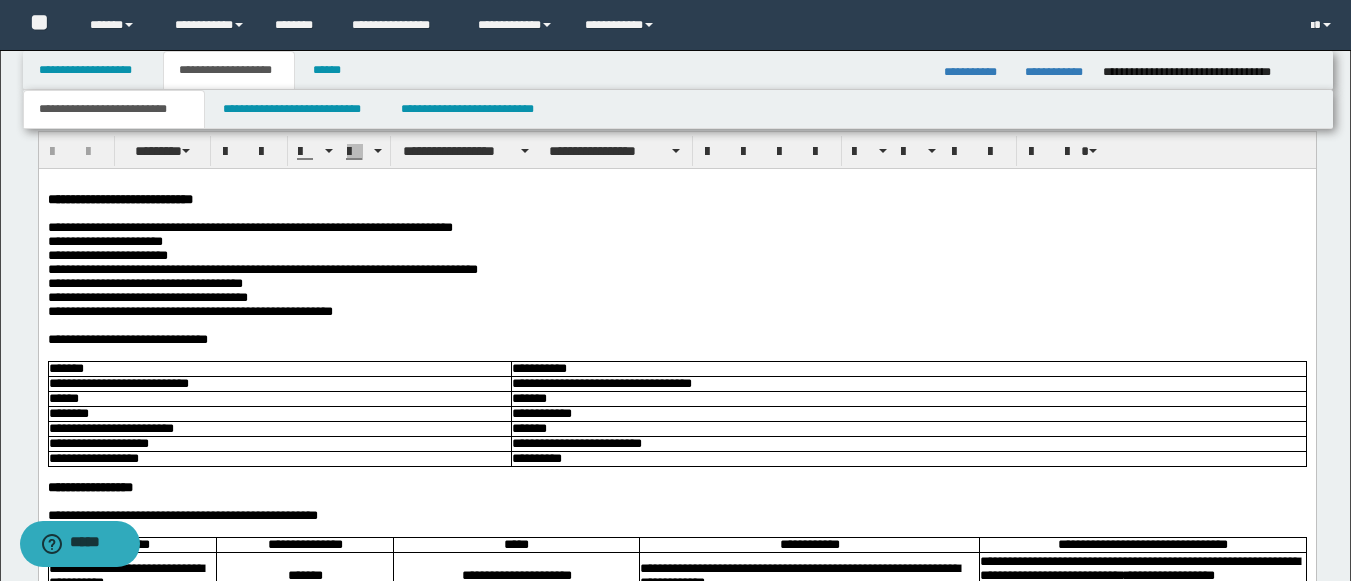 scroll, scrollTop: 1060, scrollLeft: 0, axis: vertical 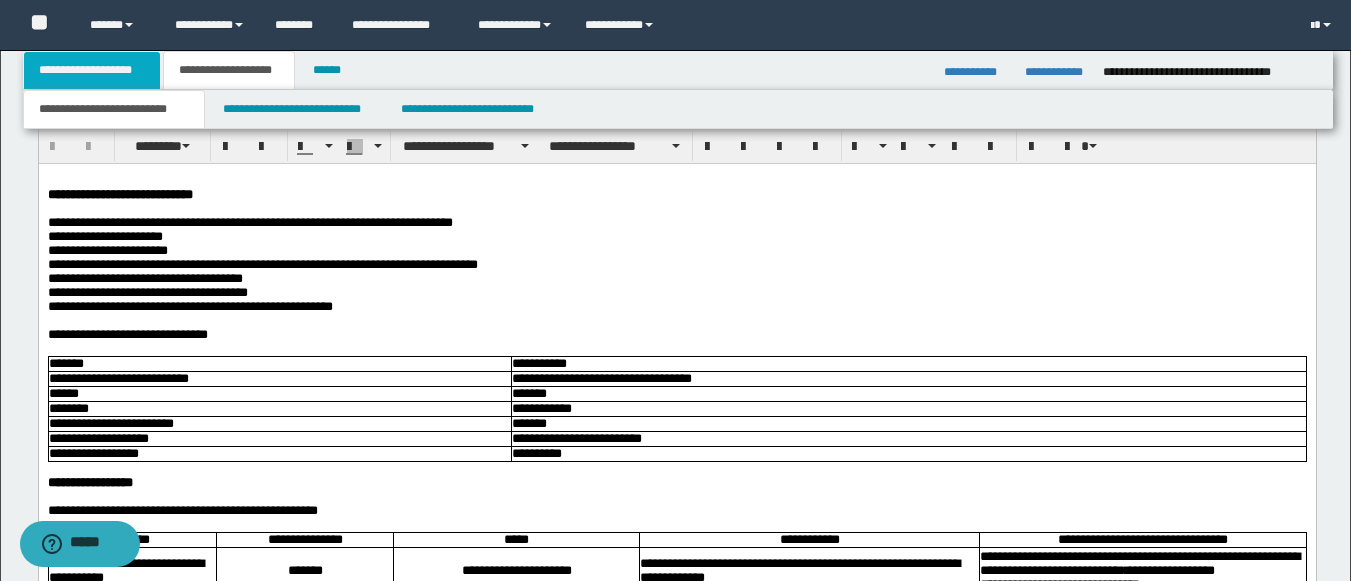 click on "**********" at bounding box center (92, 70) 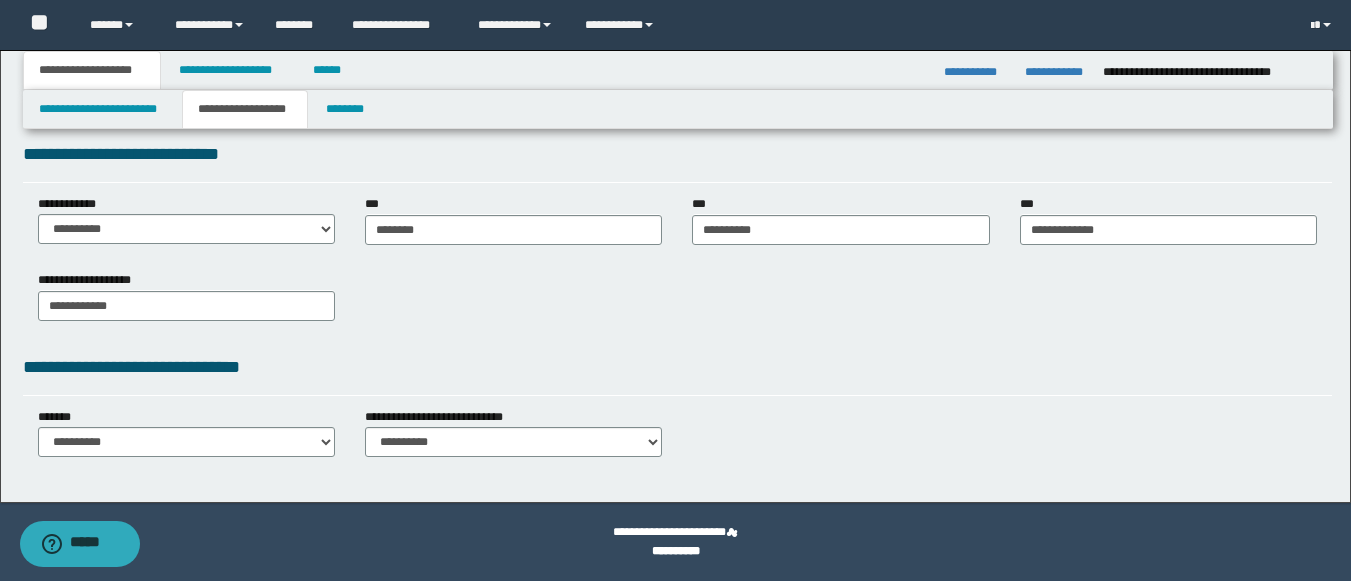 scroll, scrollTop: 526, scrollLeft: 0, axis: vertical 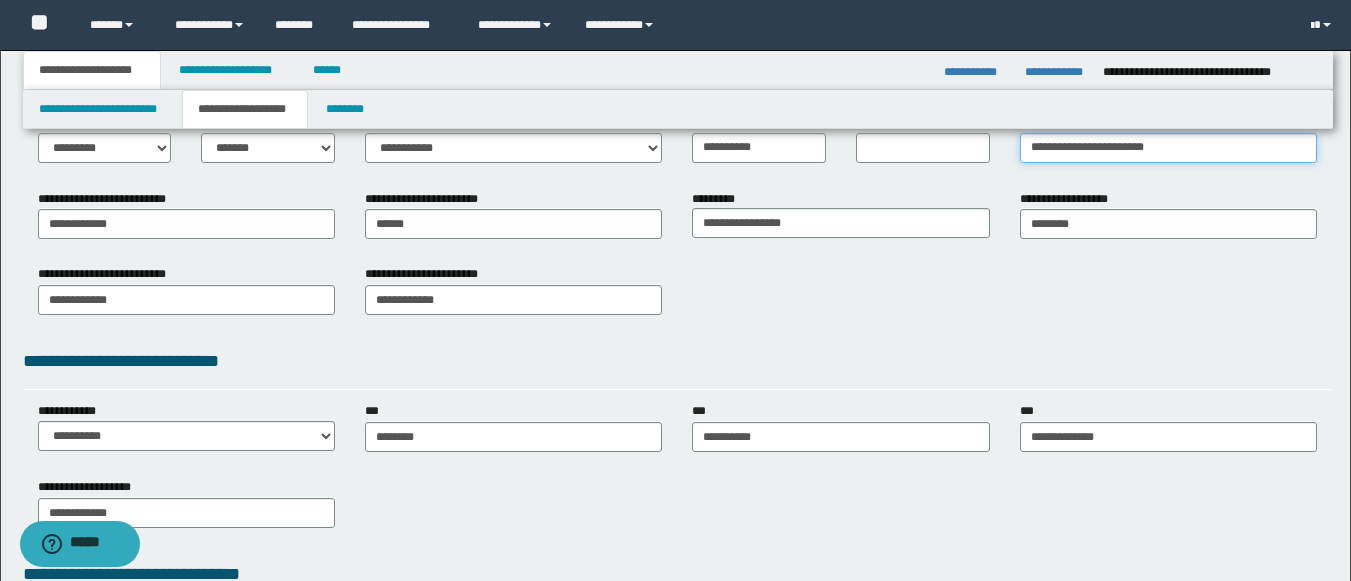 drag, startPoint x: 1231, startPoint y: 156, endPoint x: 988, endPoint y: 144, distance: 243.29611 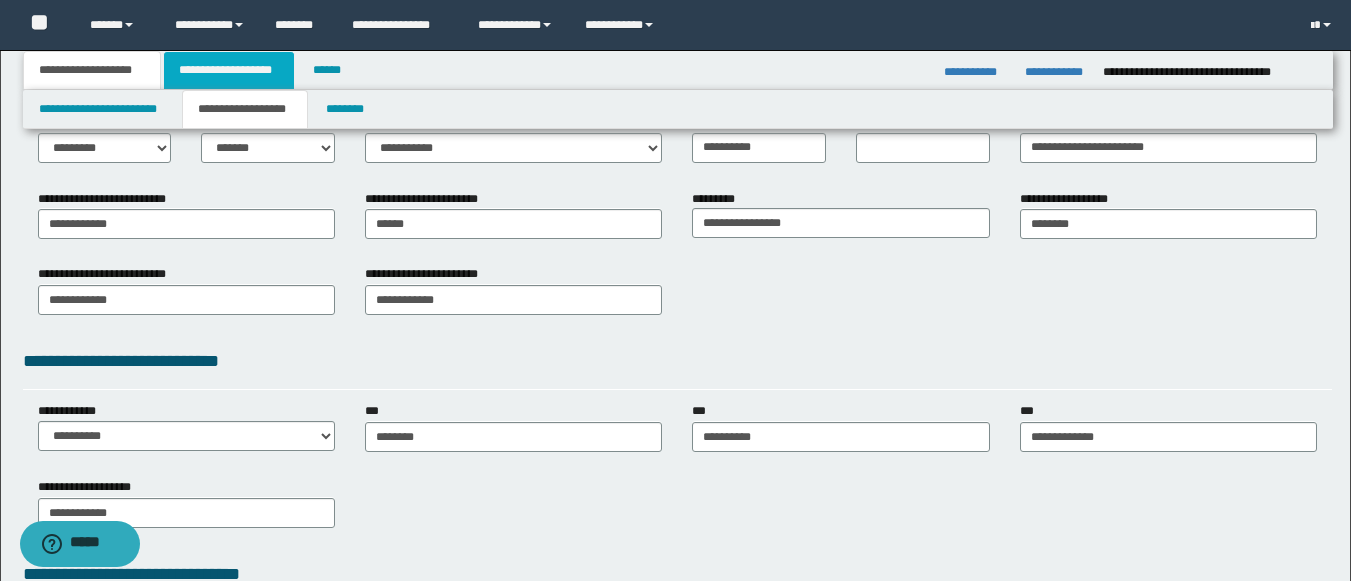 click on "**********" at bounding box center (229, 70) 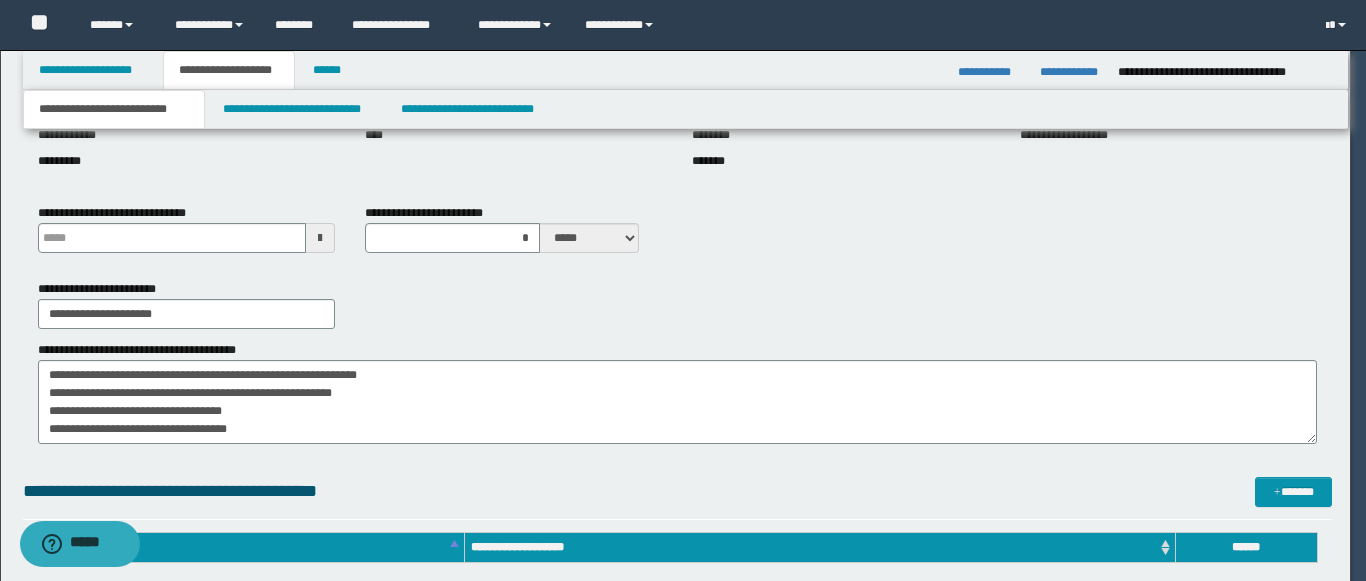 type 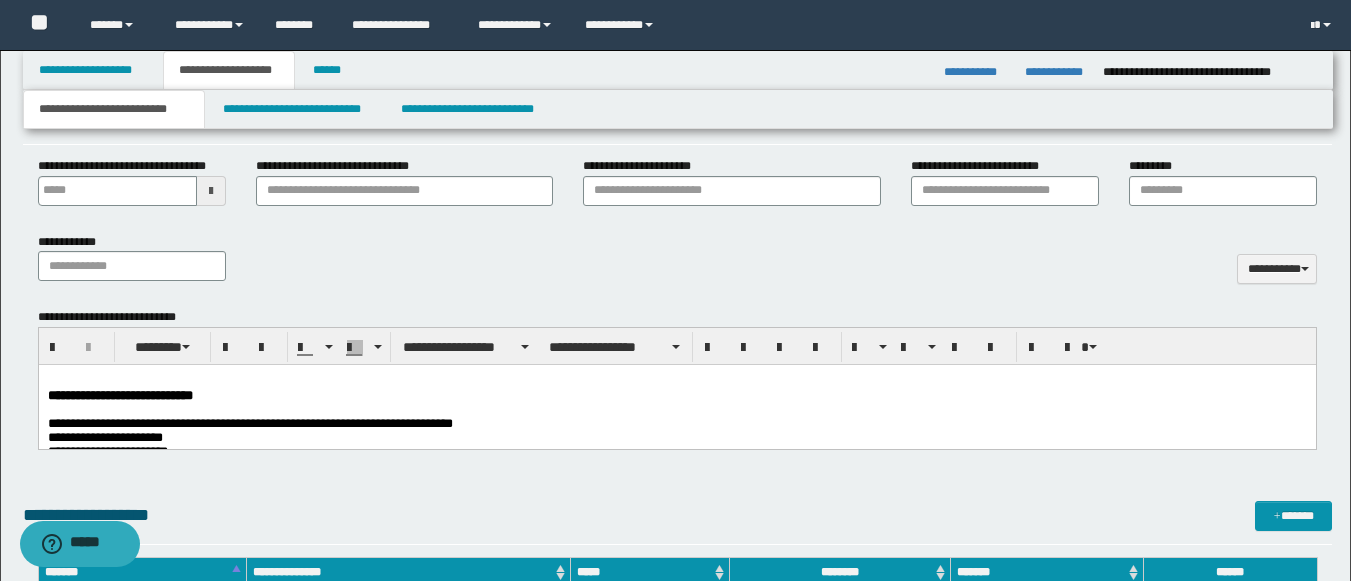 scroll, scrollTop: 863, scrollLeft: 0, axis: vertical 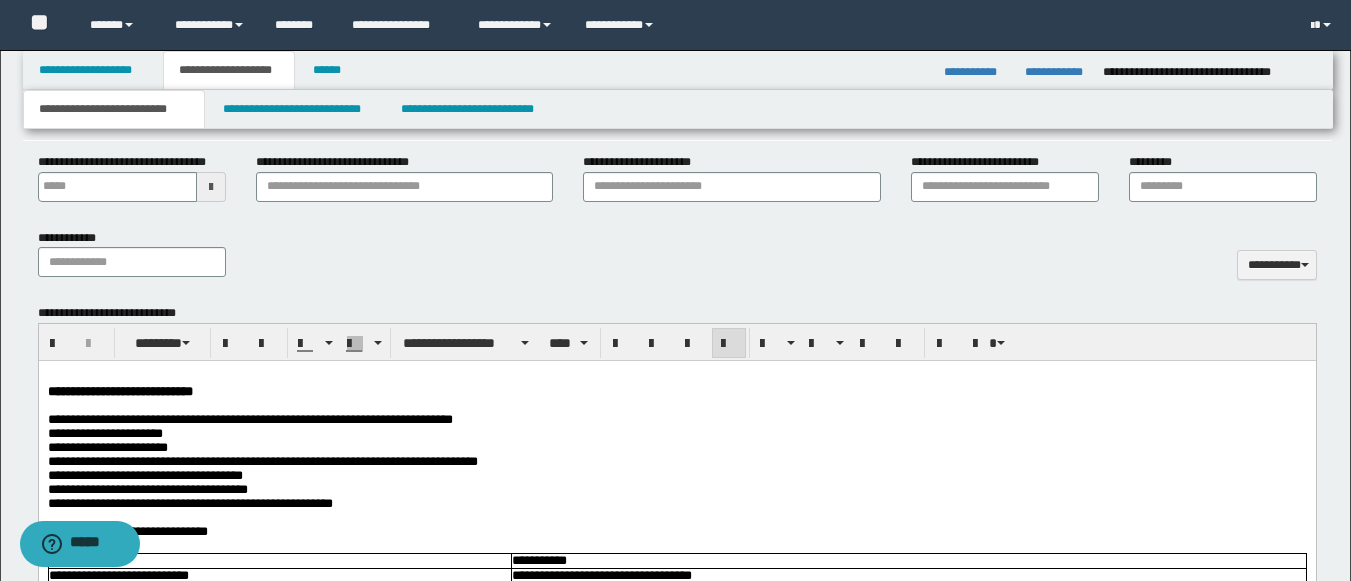 click on "**********" at bounding box center (676, 420) 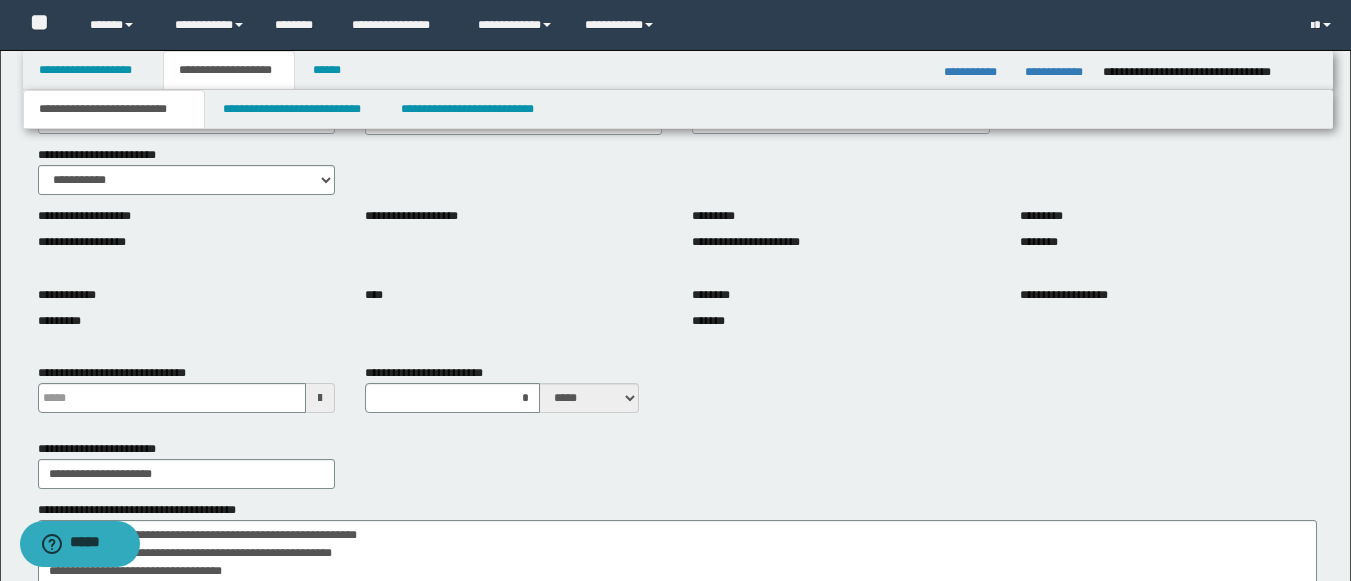 scroll, scrollTop: 127, scrollLeft: 0, axis: vertical 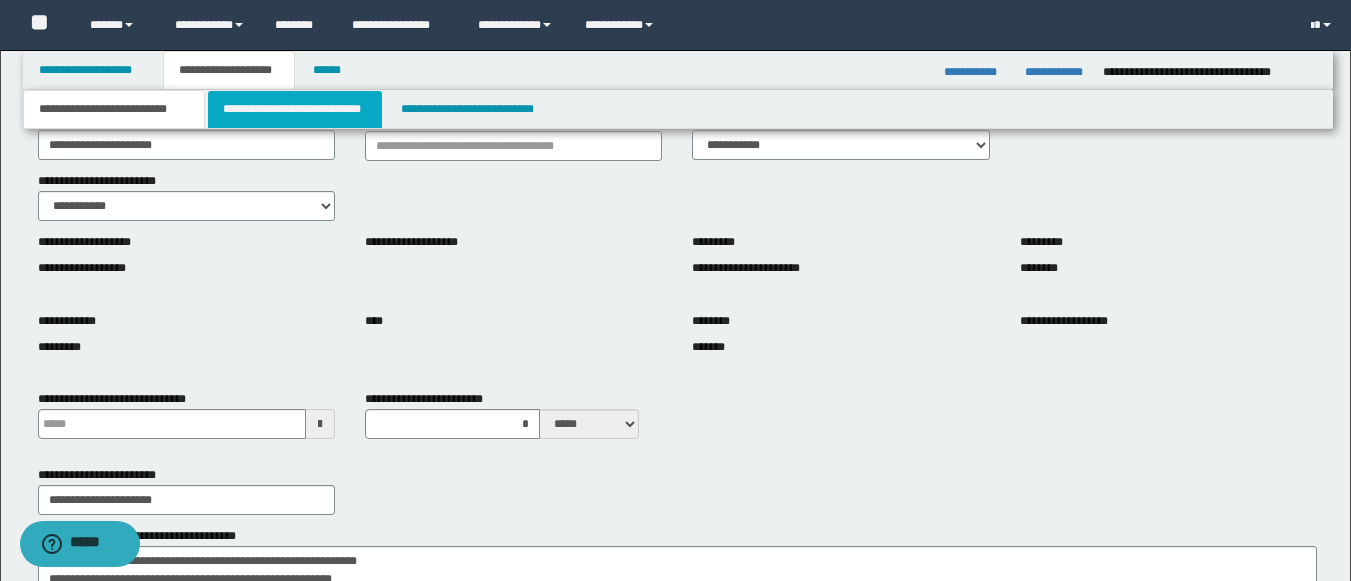 click on "**********" at bounding box center [295, 109] 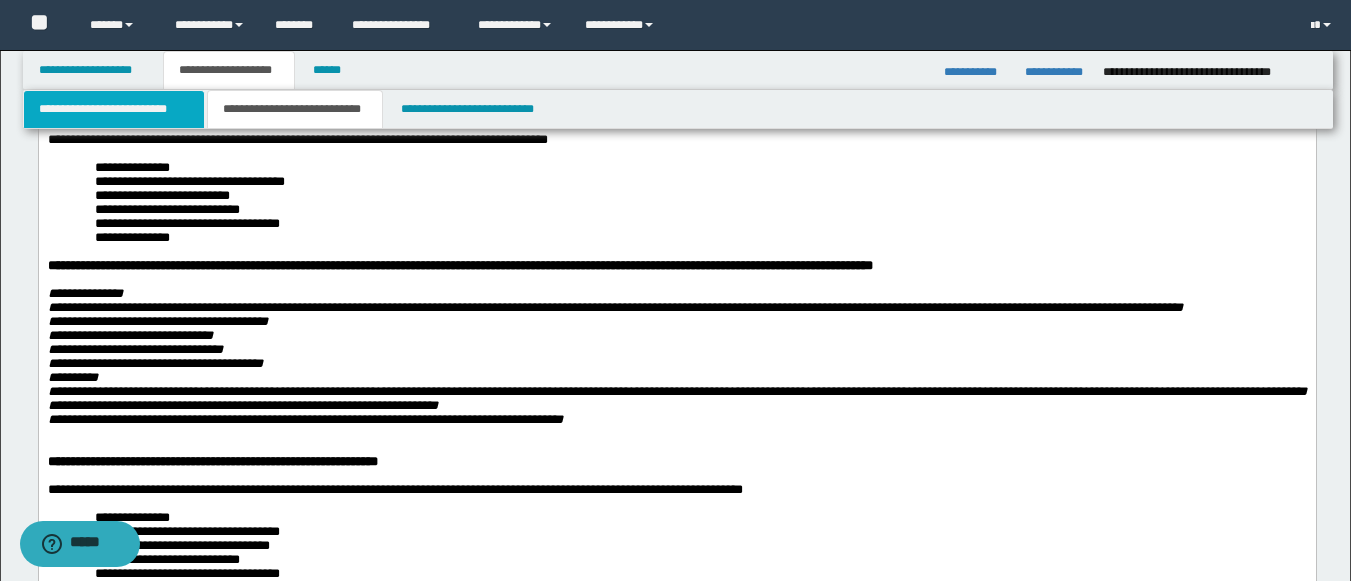 click on "**********" at bounding box center [114, 109] 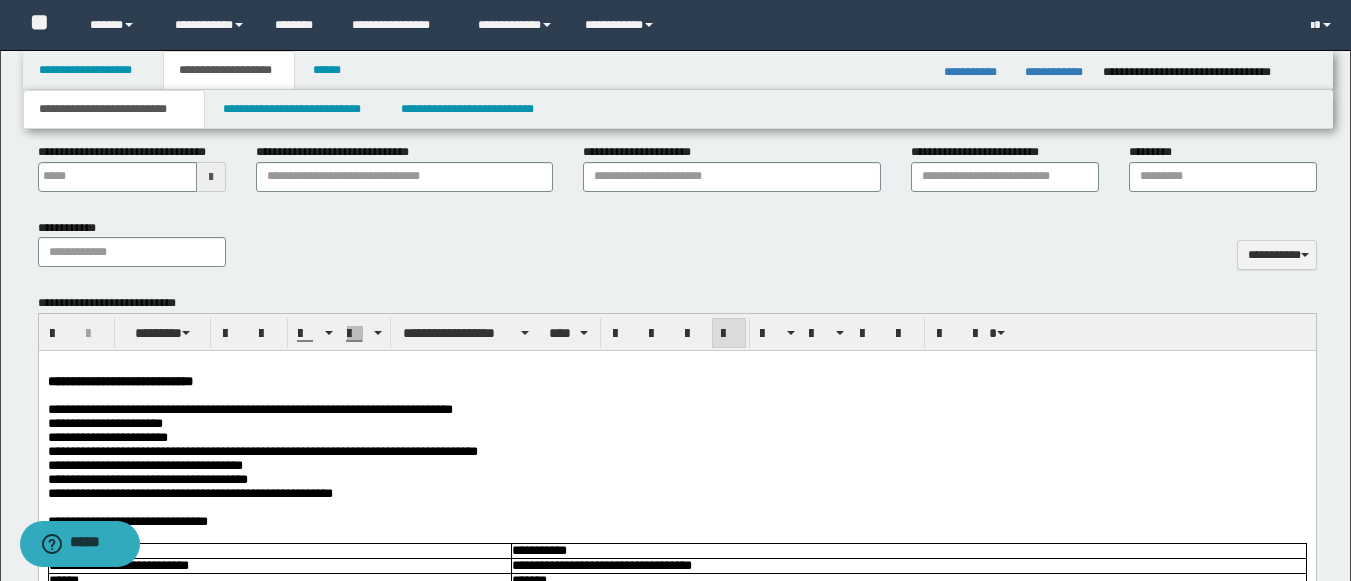 scroll, scrollTop: 878, scrollLeft: 0, axis: vertical 